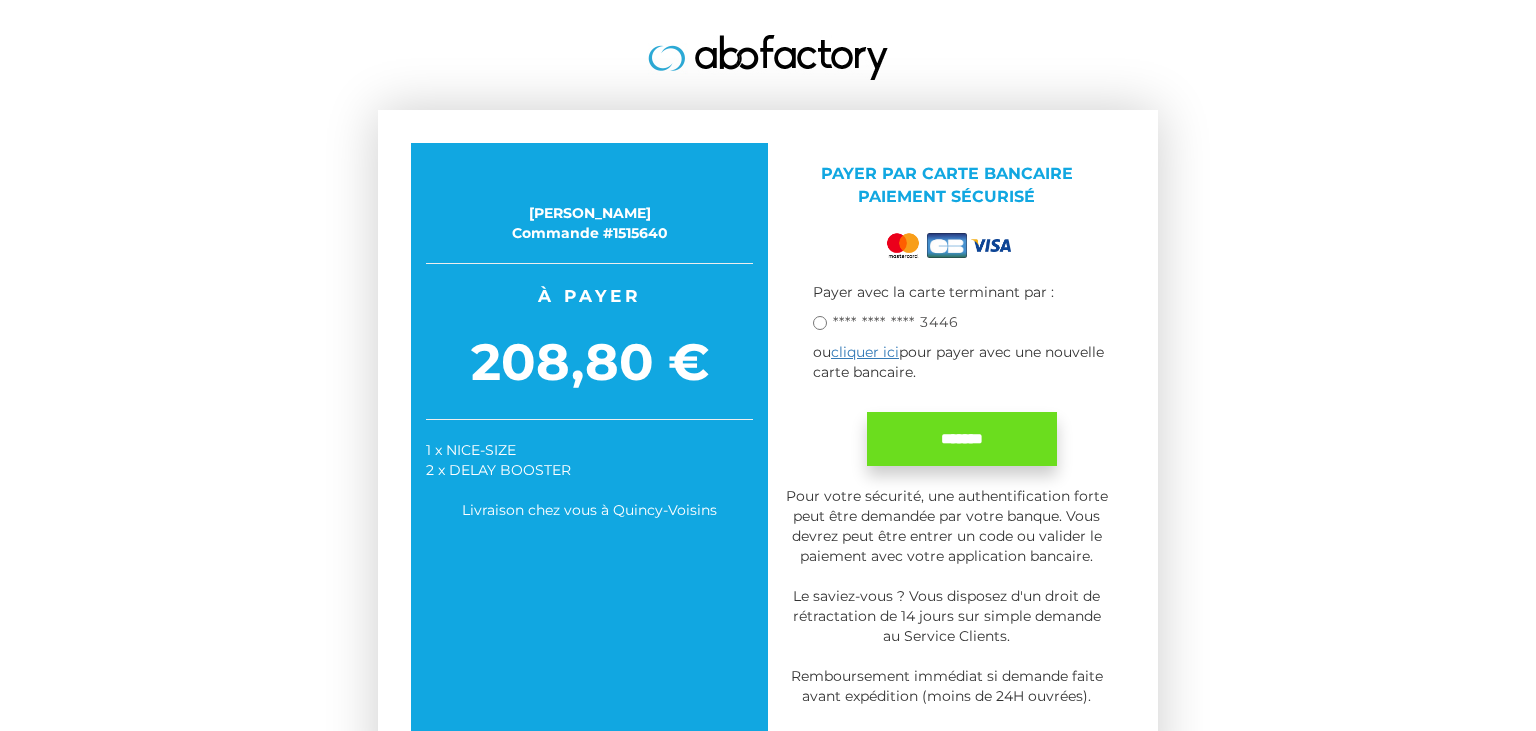 scroll, scrollTop: 0, scrollLeft: 0, axis: both 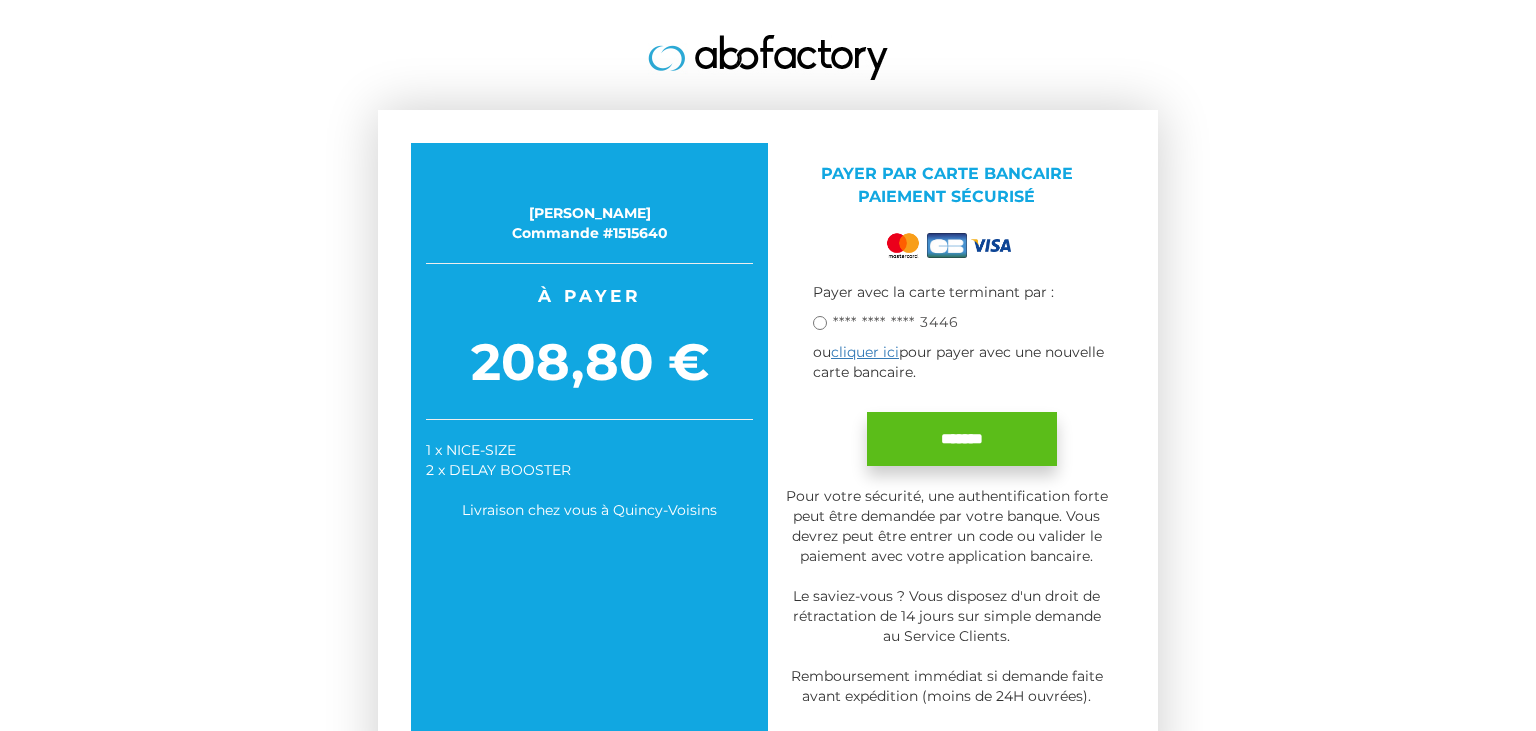 click on "*******" at bounding box center [962, 439] 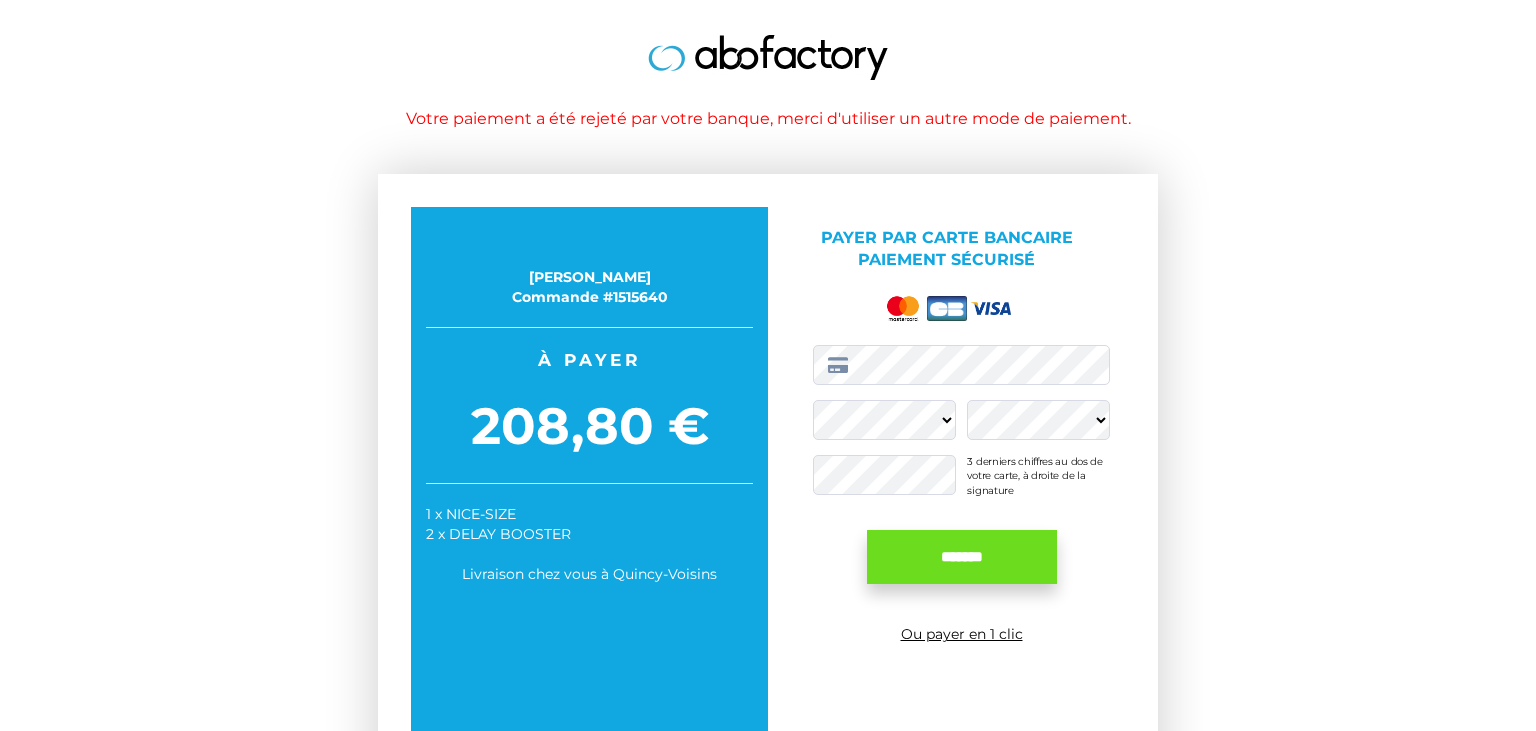 scroll, scrollTop: 0, scrollLeft: 0, axis: both 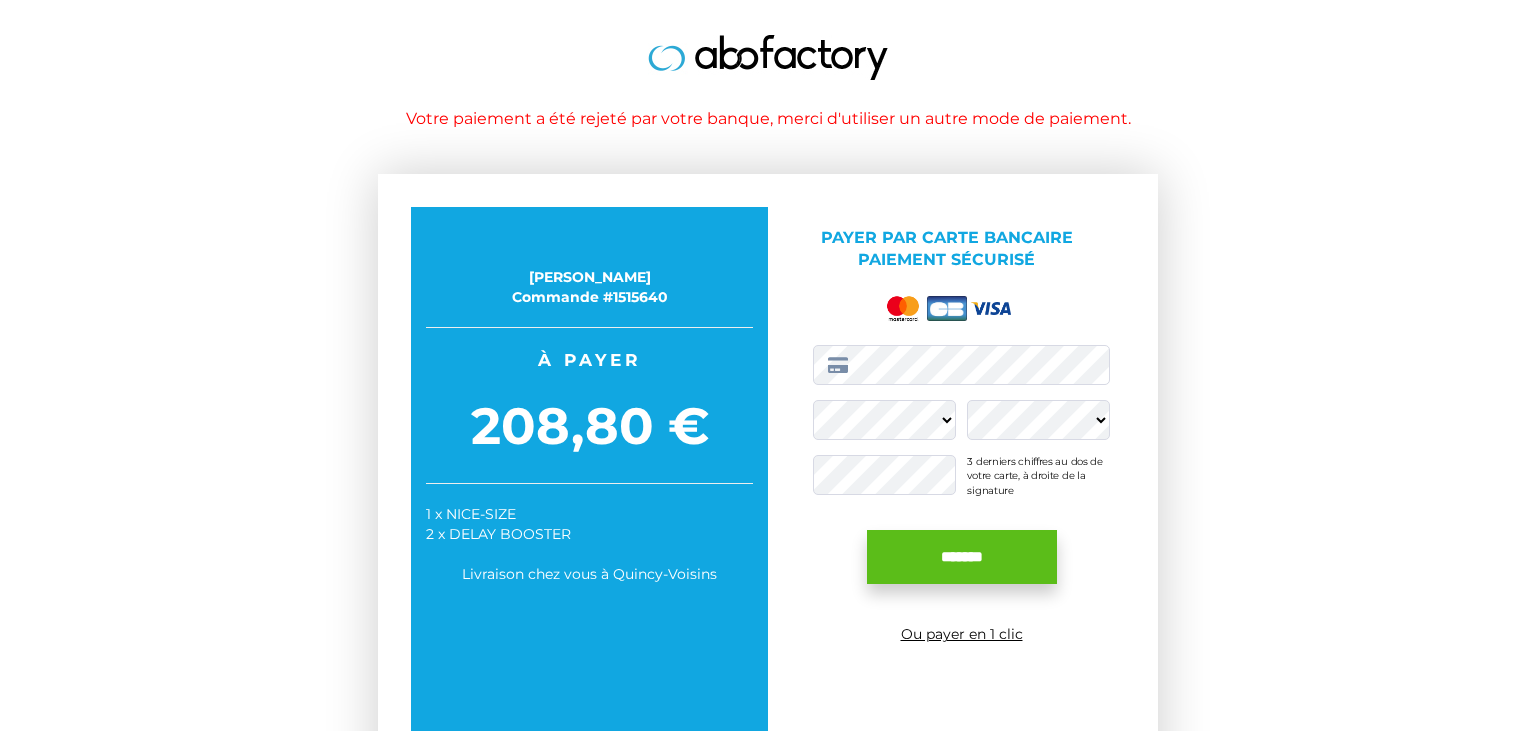 click on "*******" at bounding box center [962, 557] 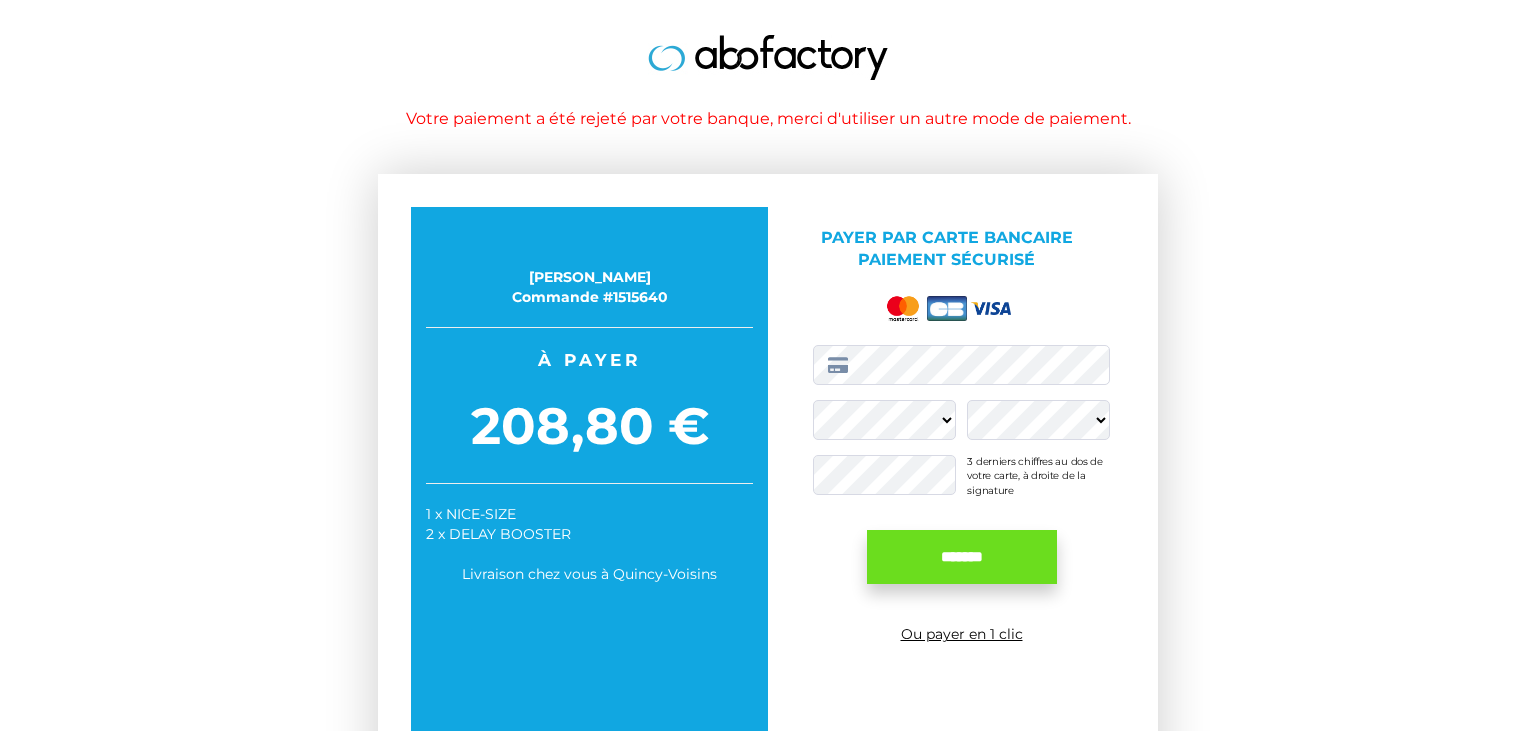 click on "*******" at bounding box center [962, 557] 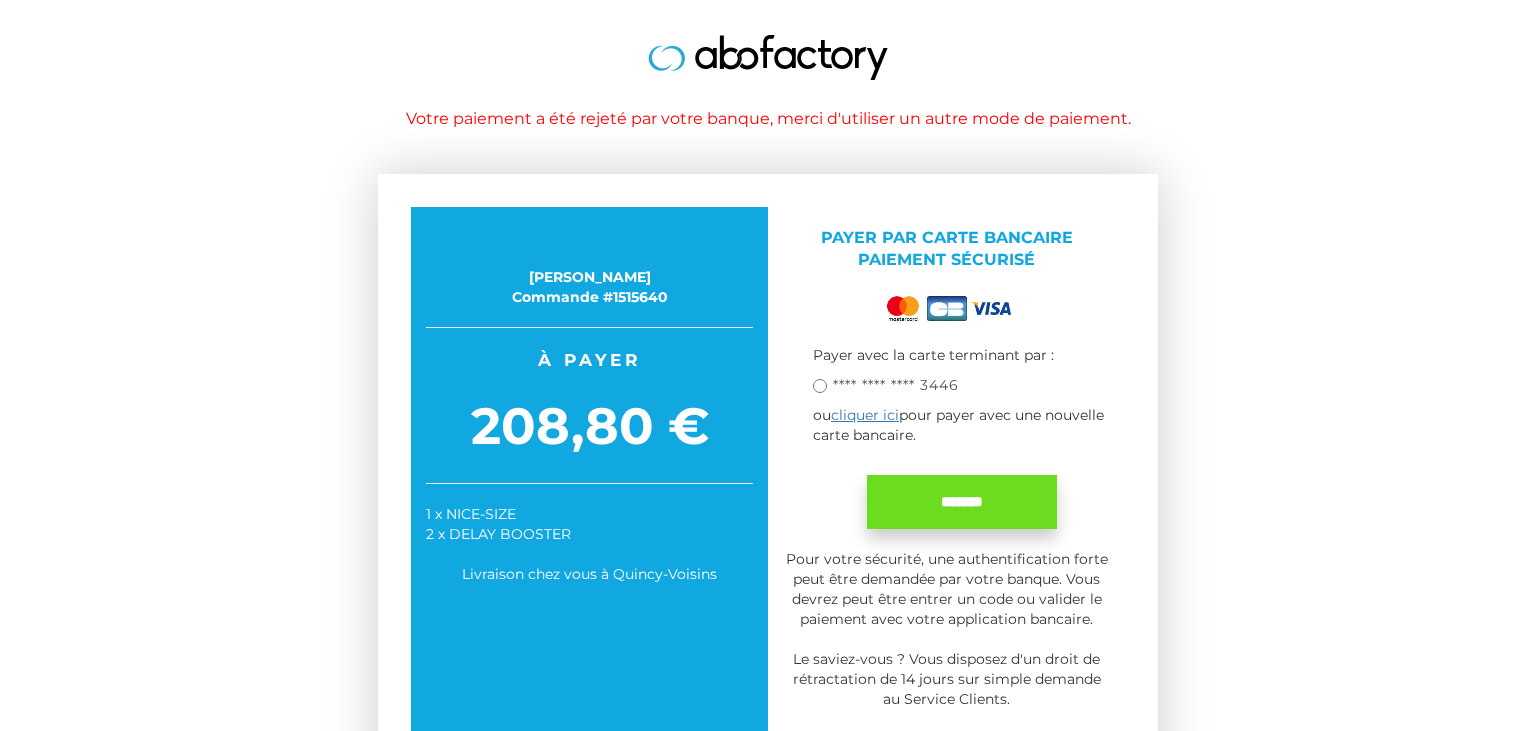 scroll, scrollTop: 0, scrollLeft: 0, axis: both 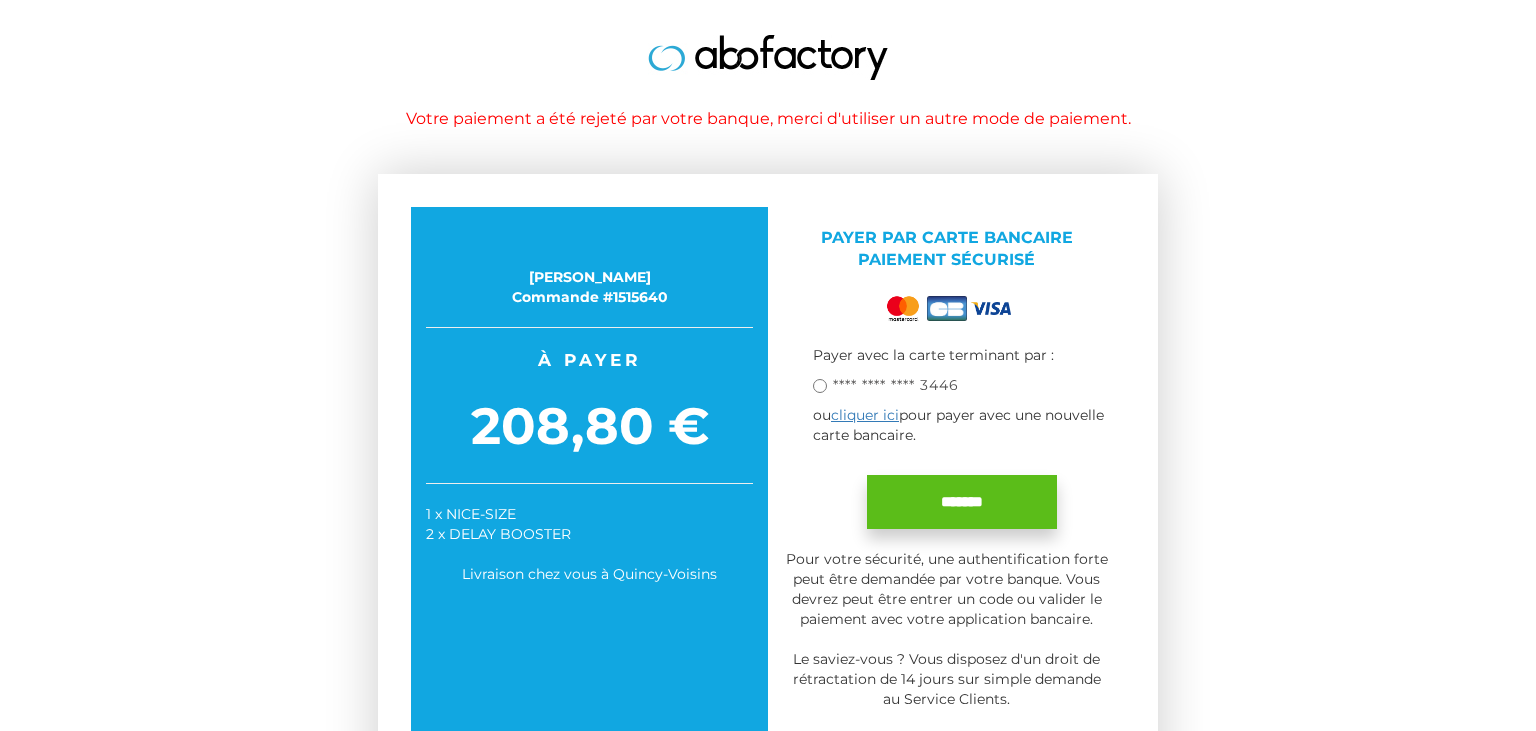 click on "*******" at bounding box center [962, 502] 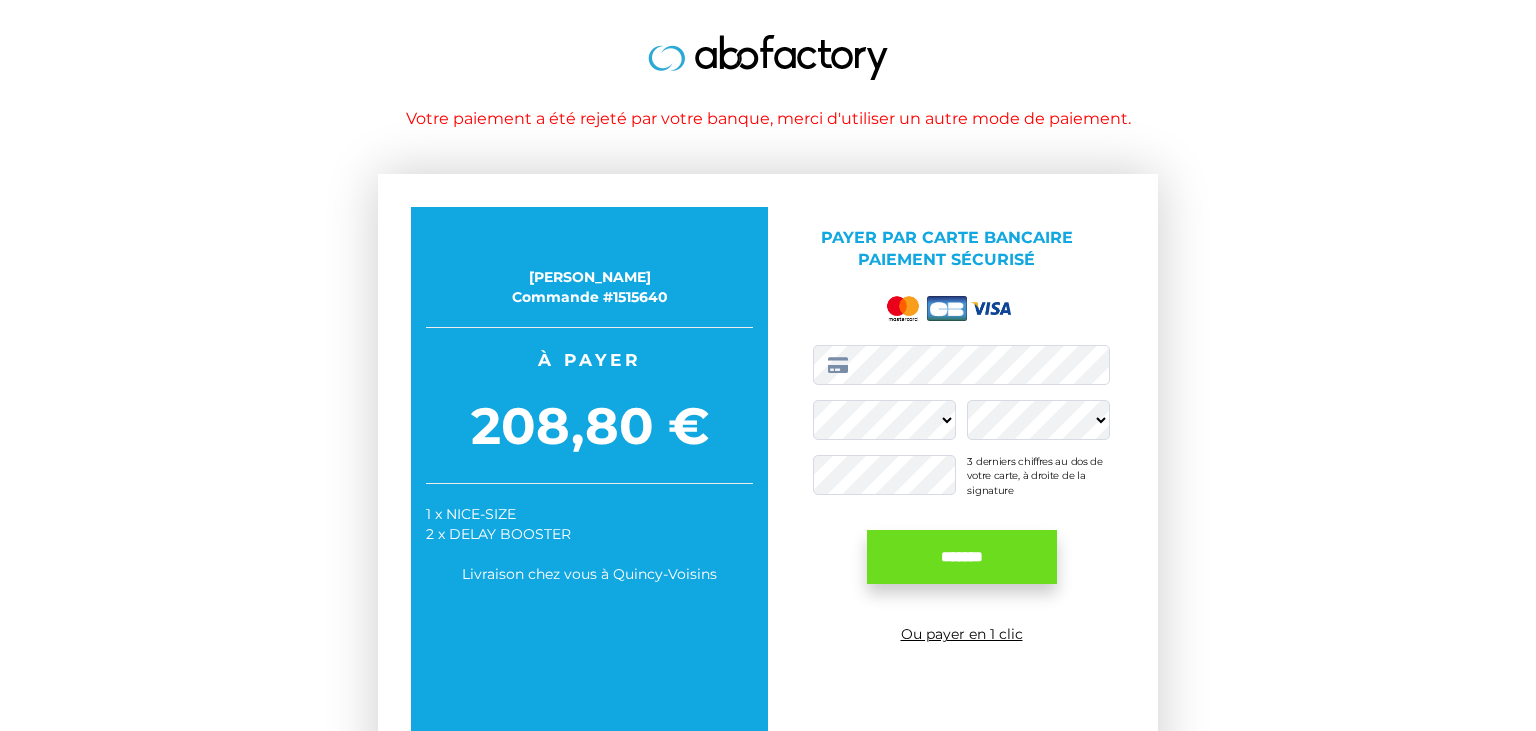 scroll, scrollTop: 0, scrollLeft: 0, axis: both 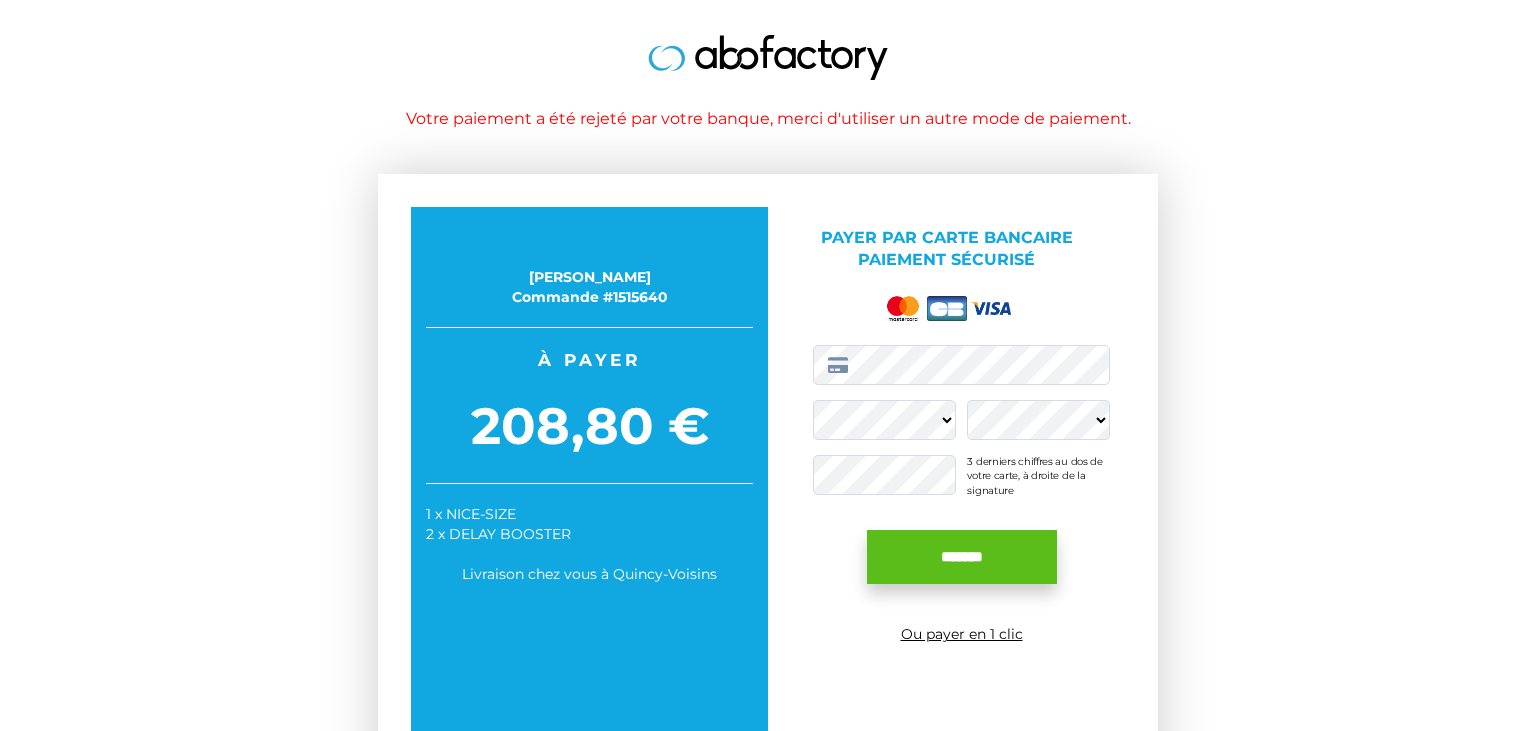 click on "*******" at bounding box center [962, 557] 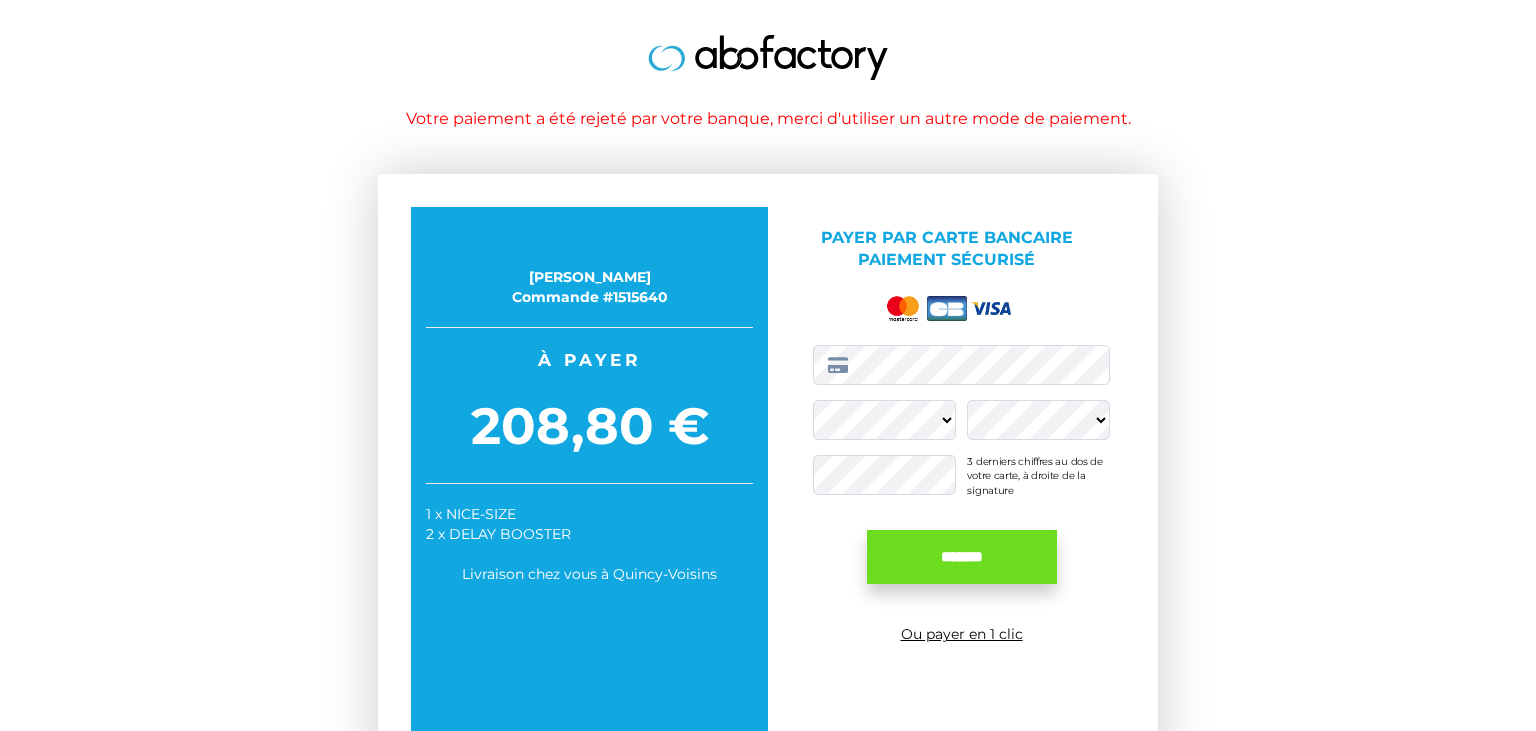 click on "*******" at bounding box center [962, 557] 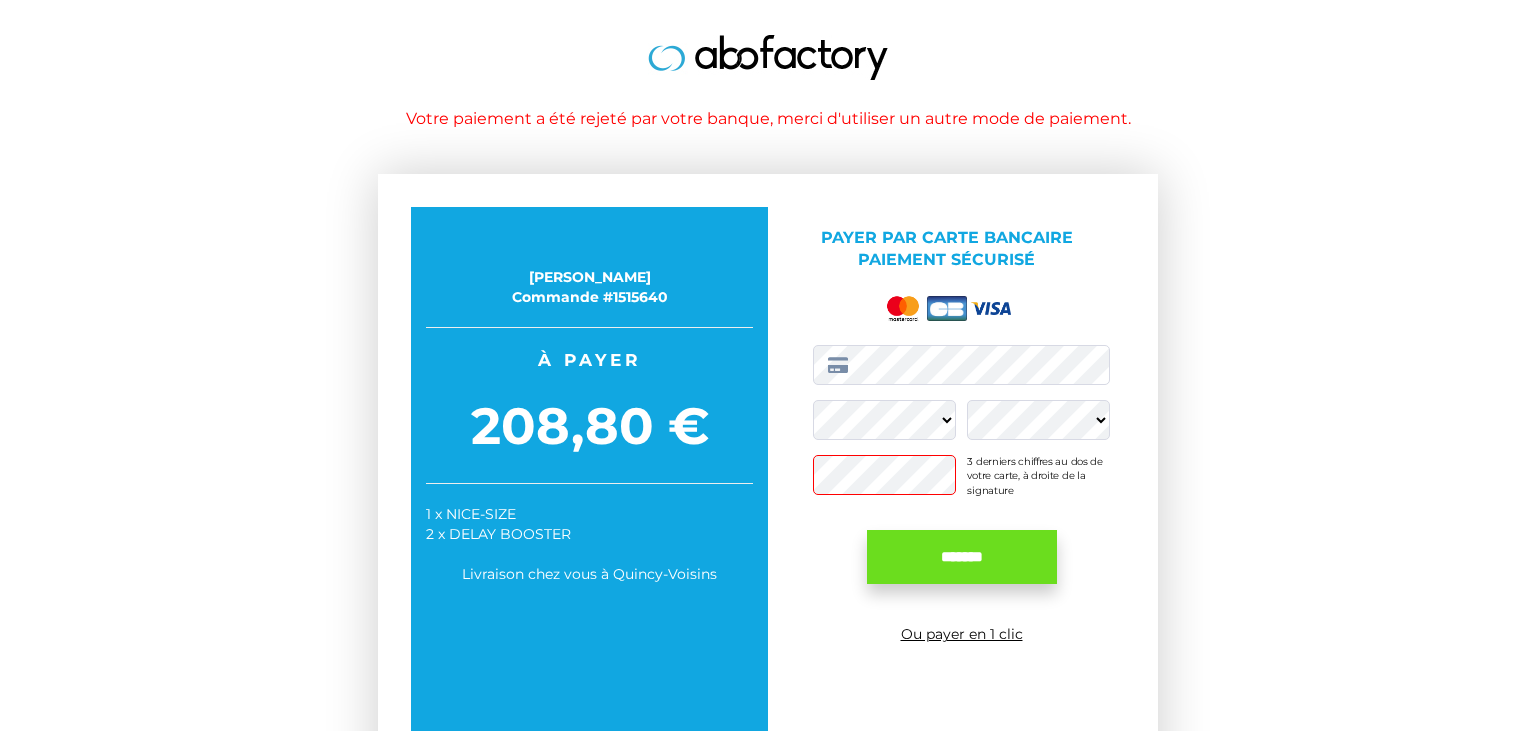 click on "*******" at bounding box center (962, 557) 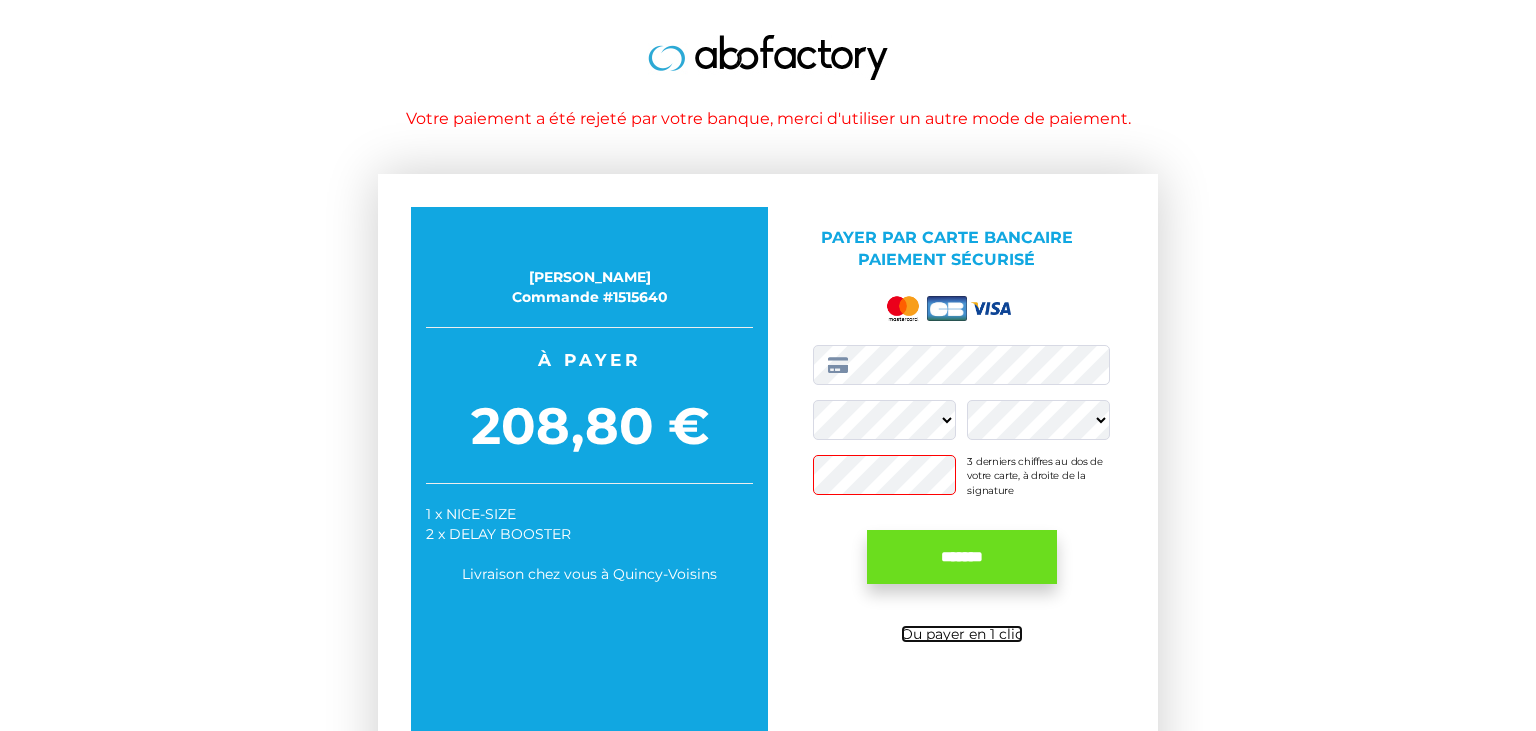 click on "Ou payer en 1 clic" at bounding box center [962, 634] 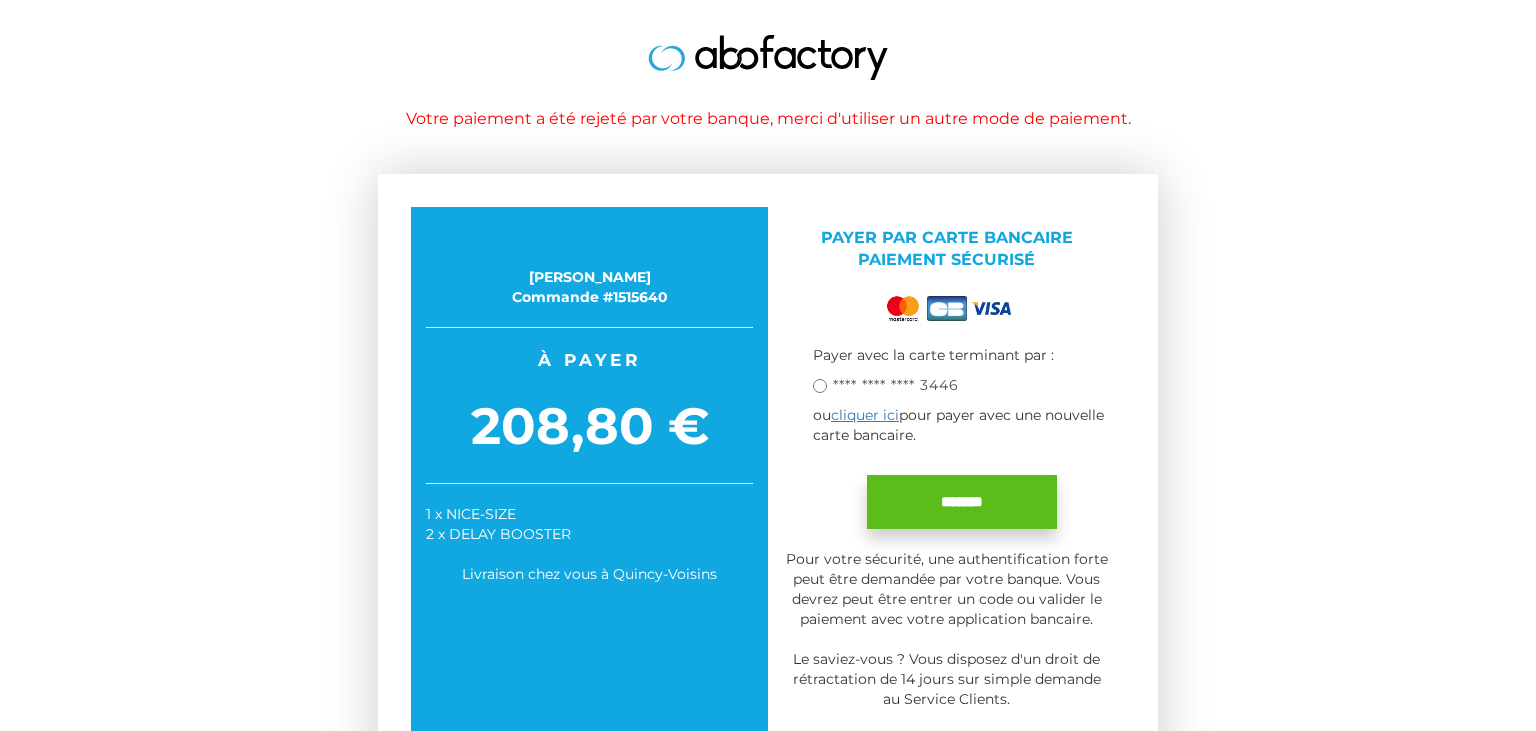 click on "*******" at bounding box center [962, 502] 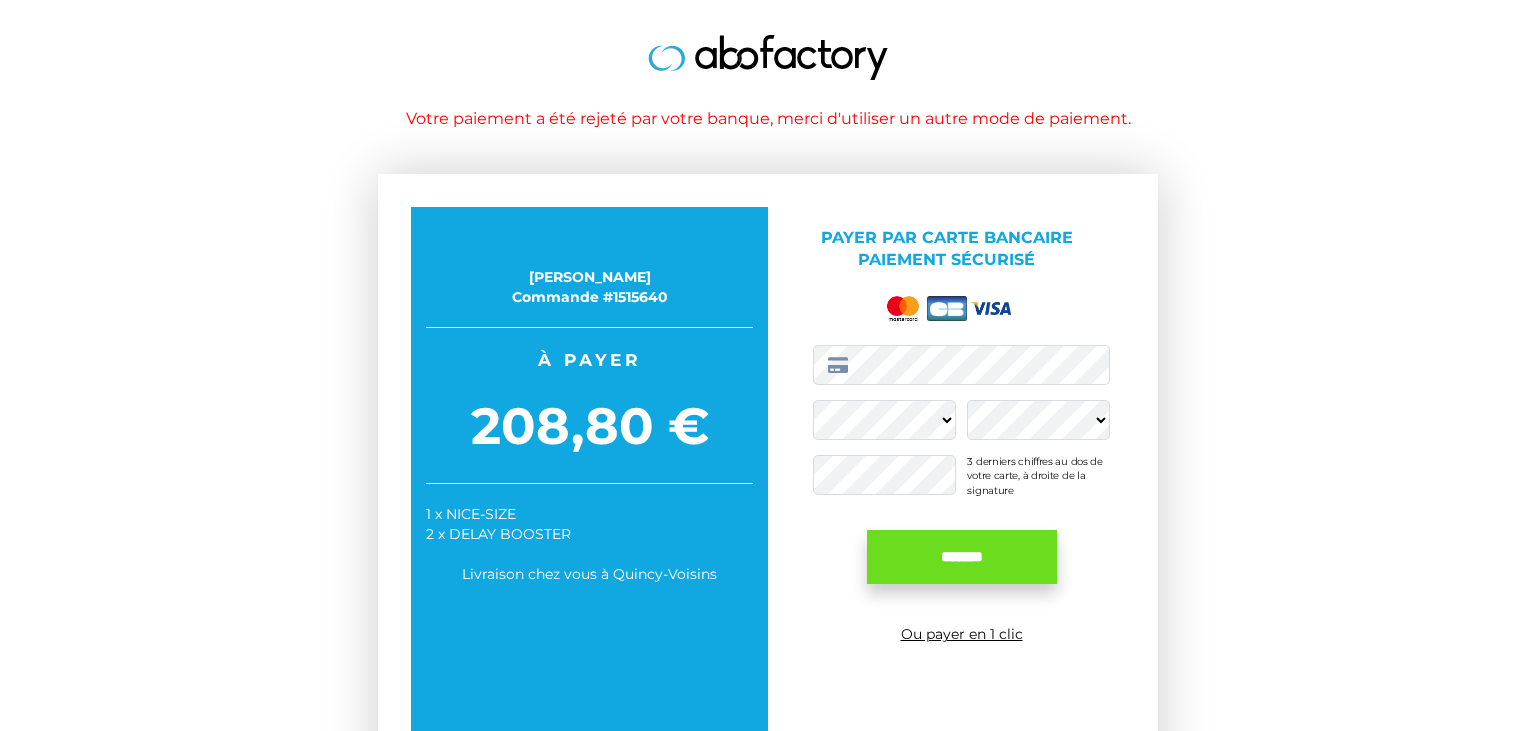 scroll, scrollTop: 0, scrollLeft: 0, axis: both 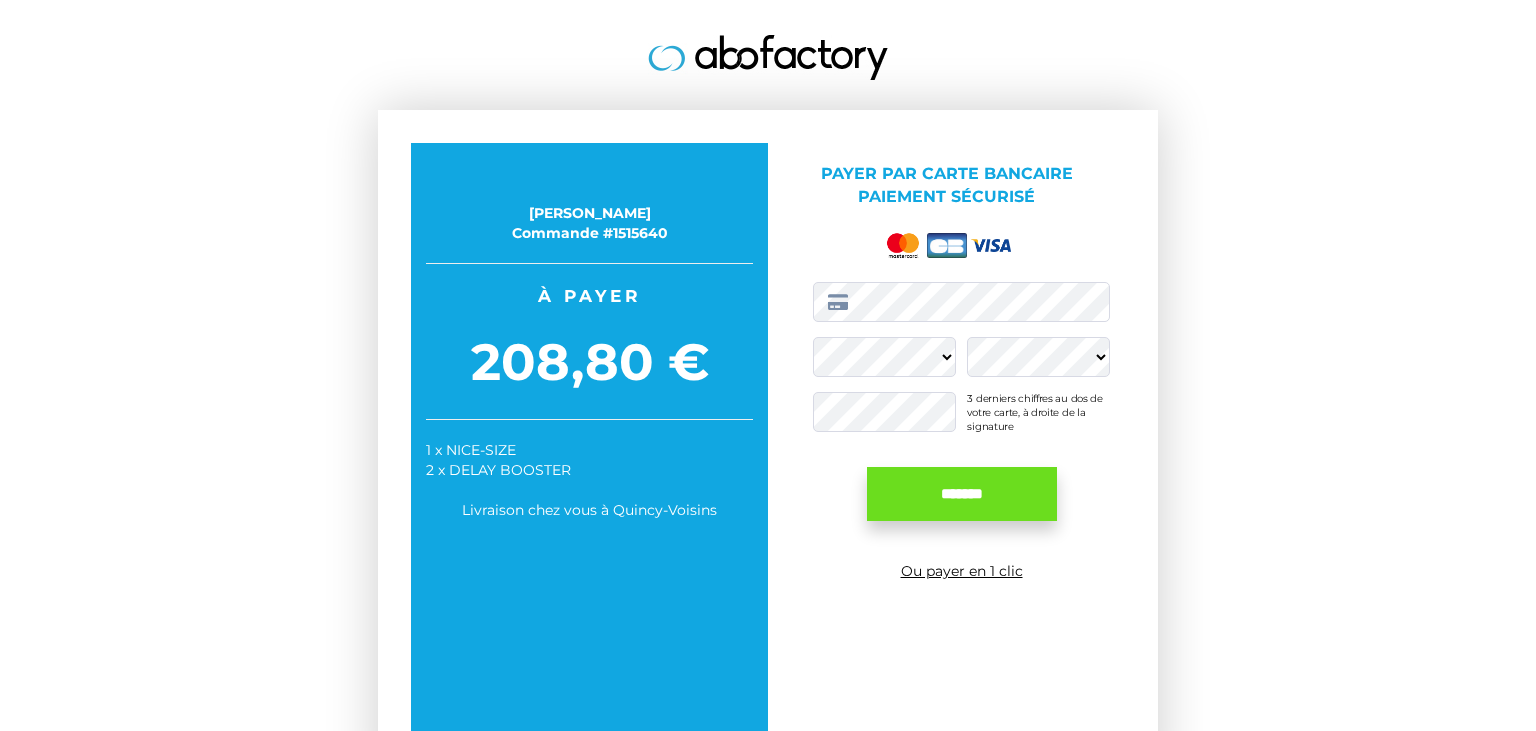 click at bounding box center (991, 245) 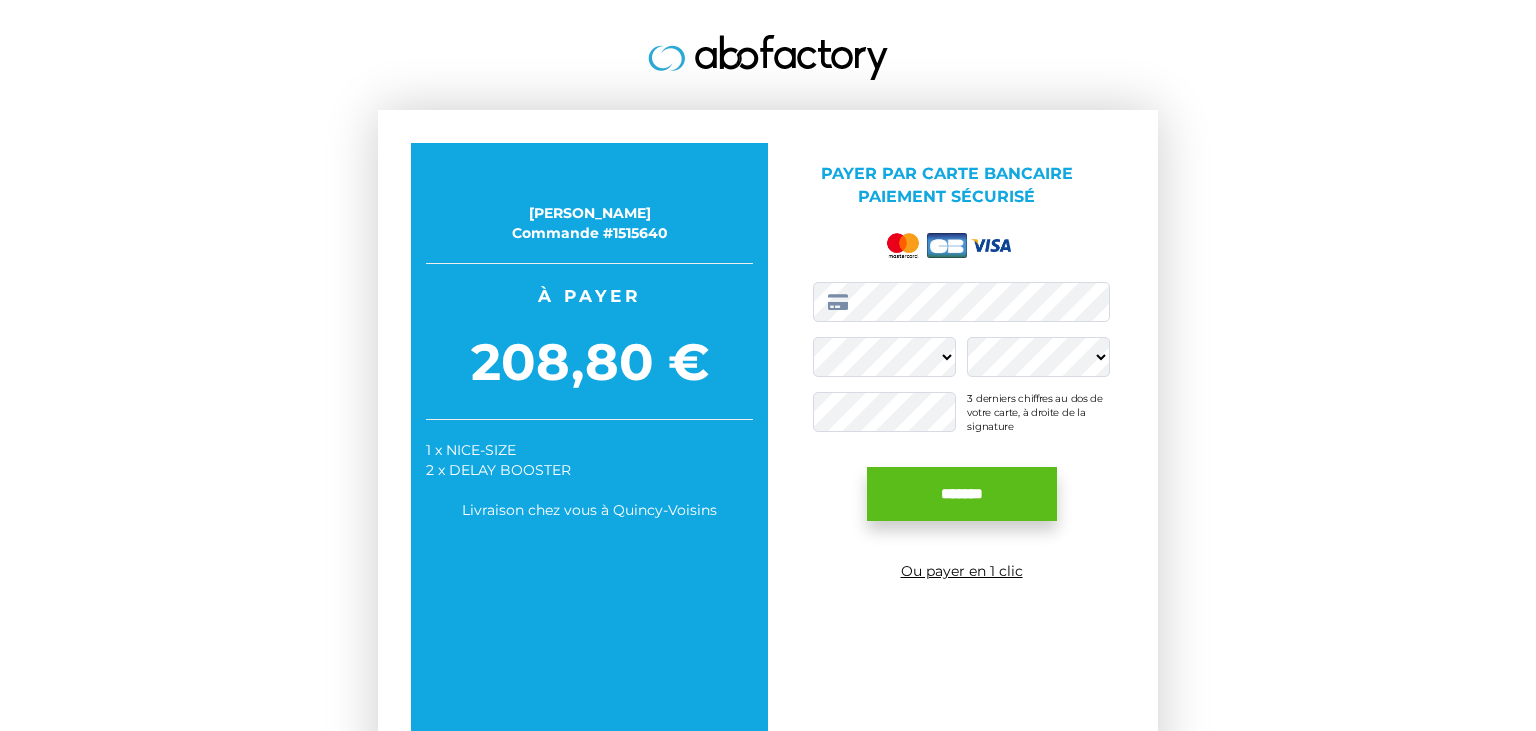 click on "*******" at bounding box center [962, 494] 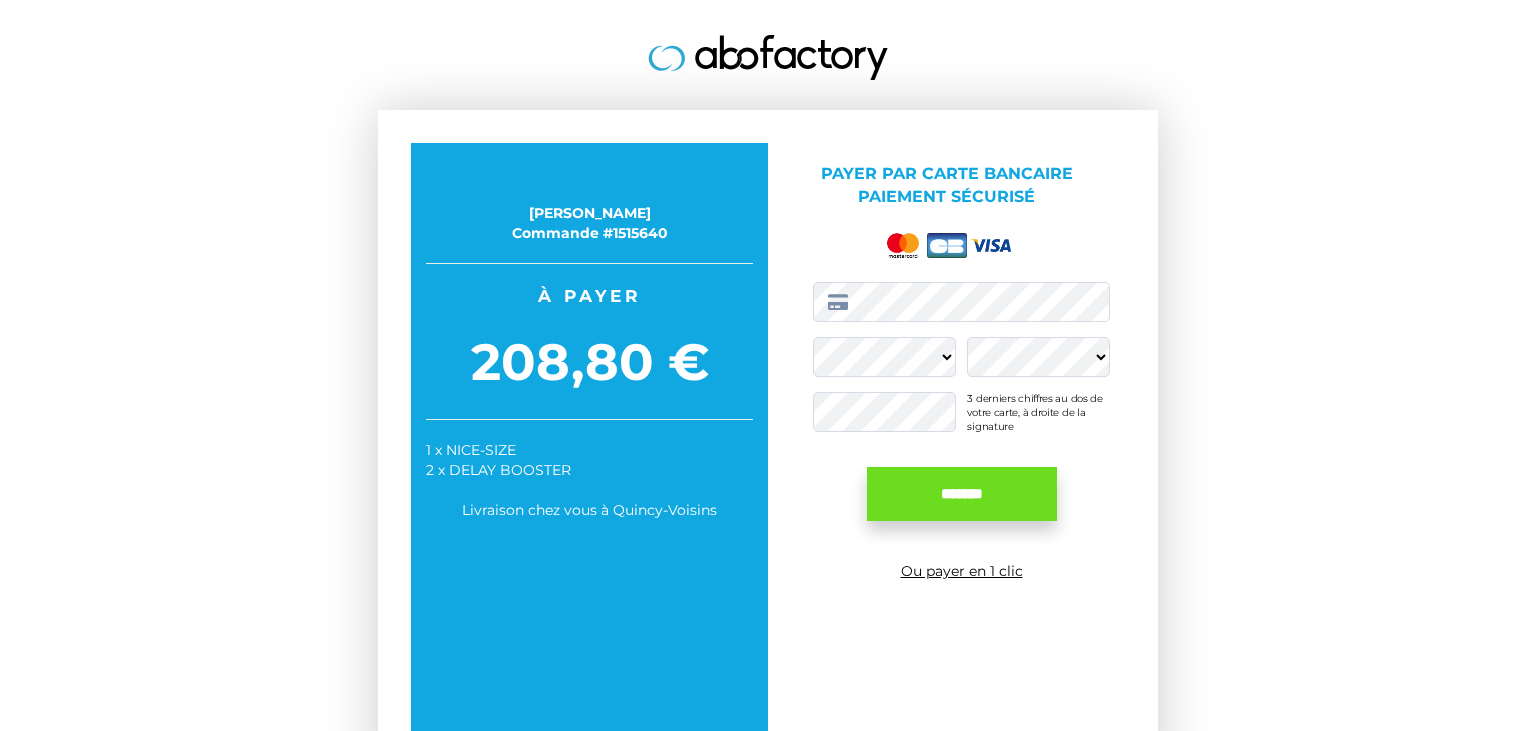 click on "*******" at bounding box center [962, 494] 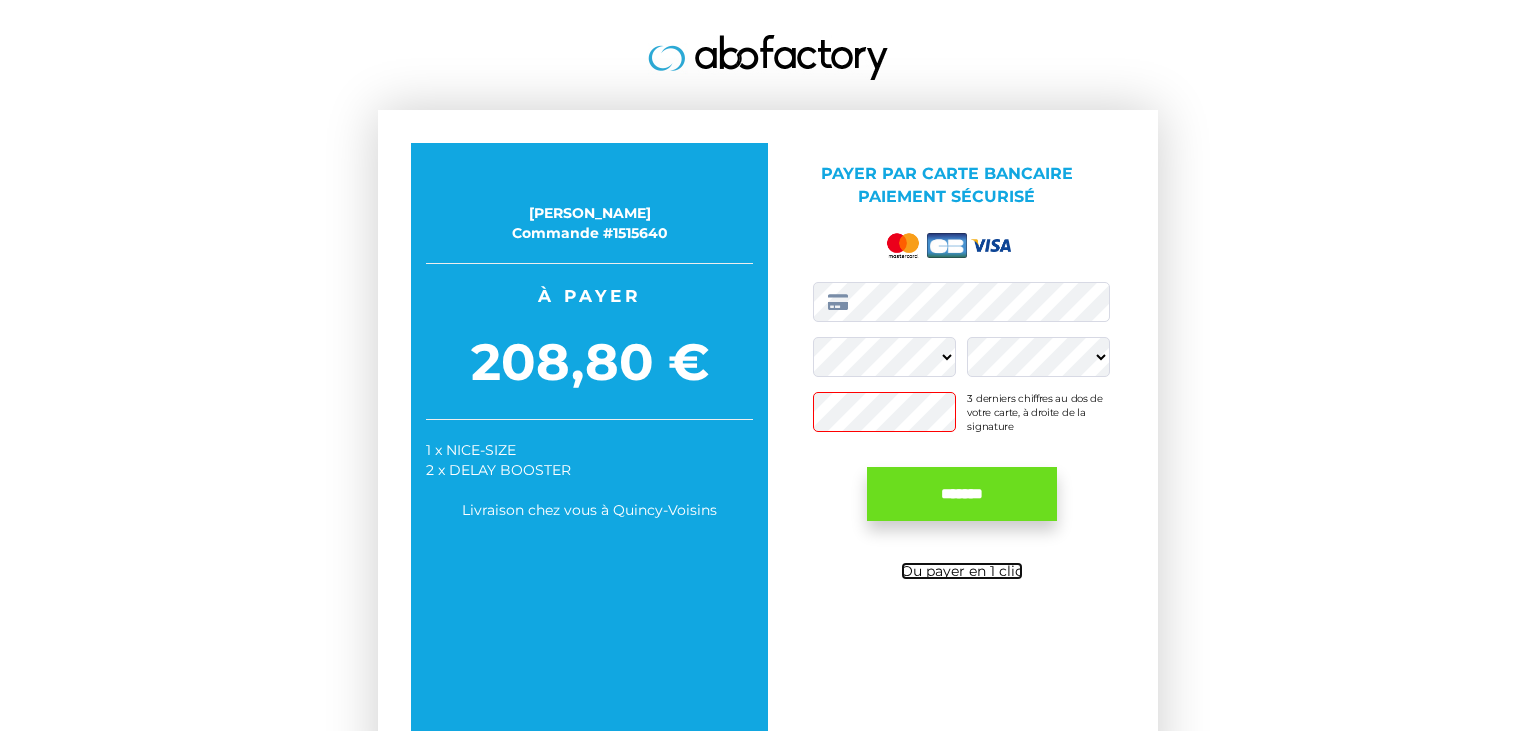 click on "Ou payer en 1 clic" at bounding box center [962, 571] 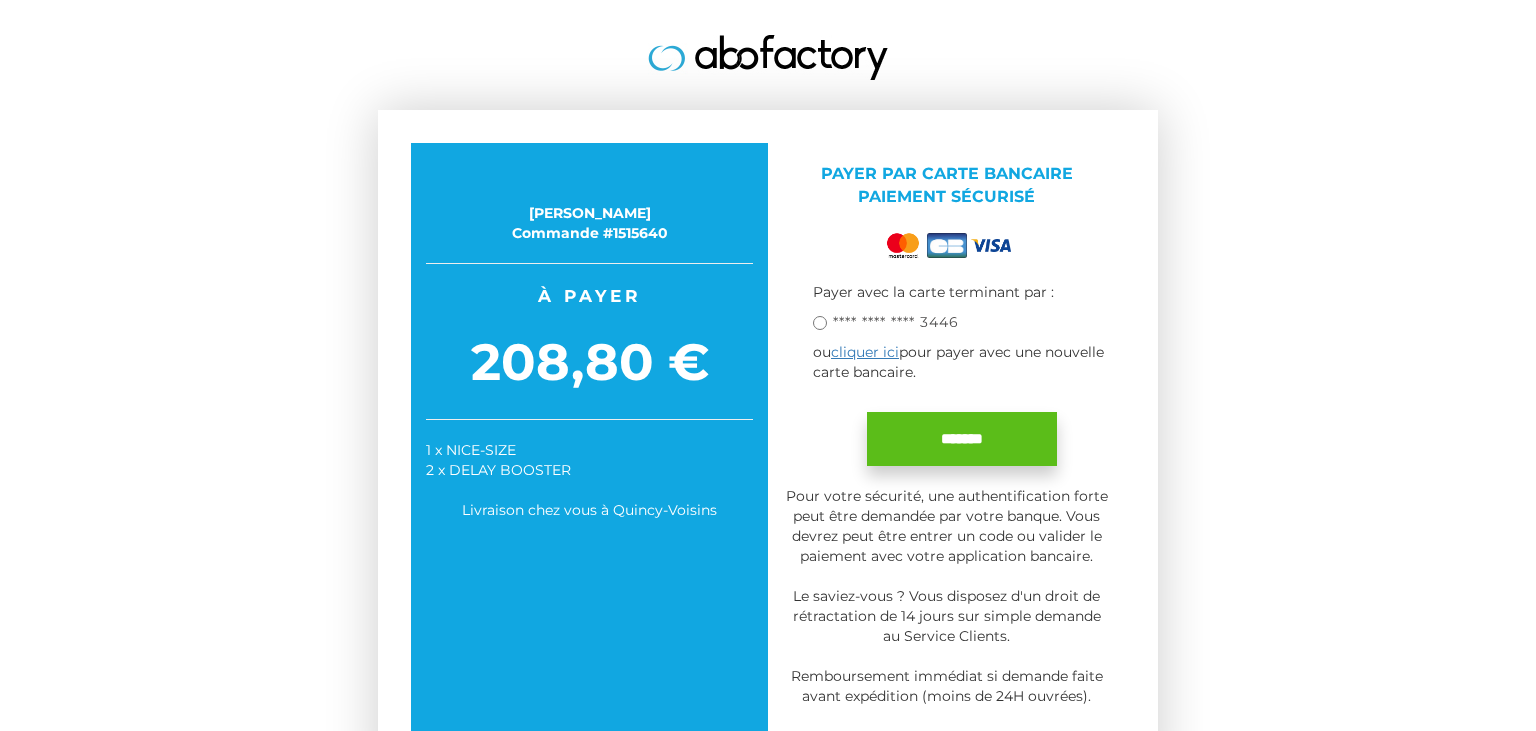 click on "*******" at bounding box center [962, 439] 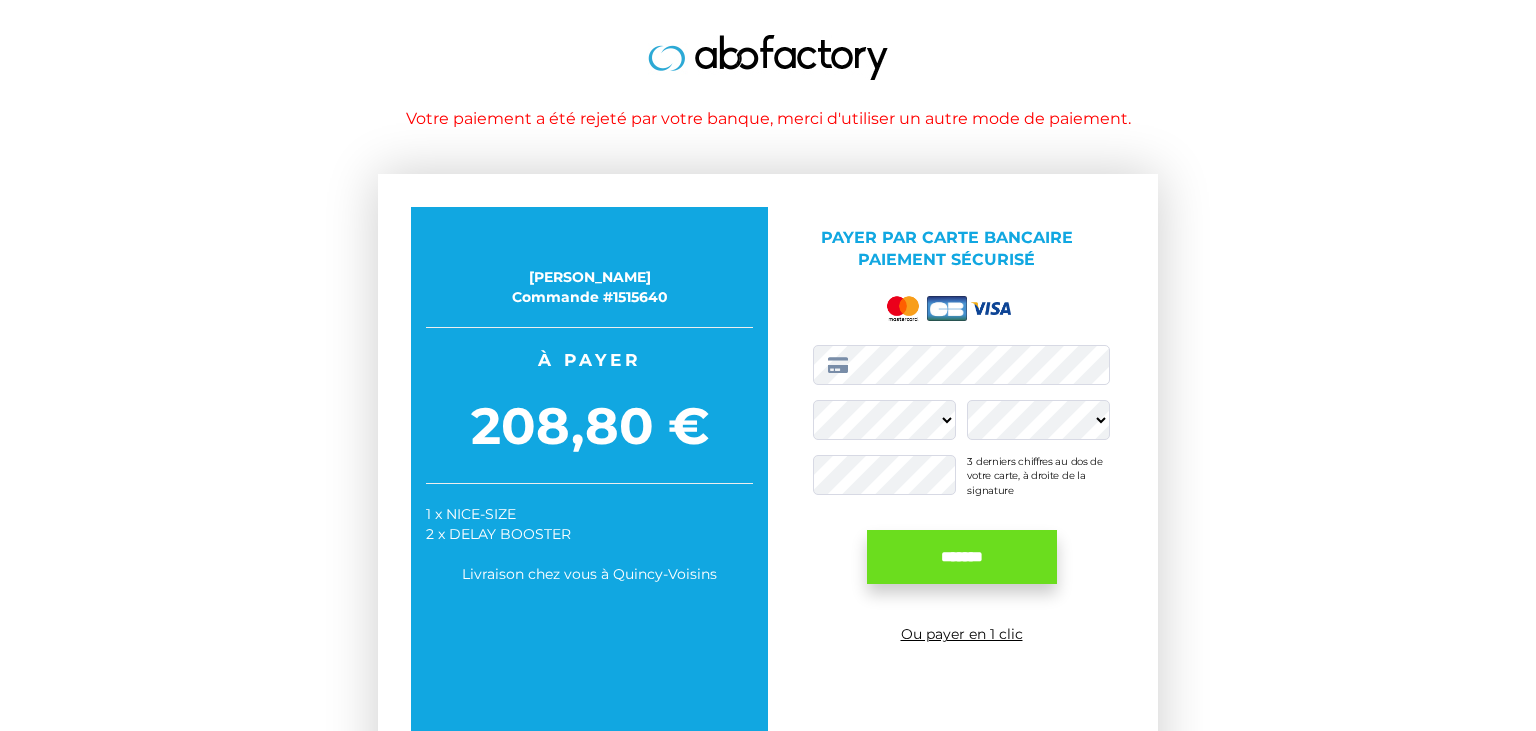 scroll, scrollTop: 0, scrollLeft: 0, axis: both 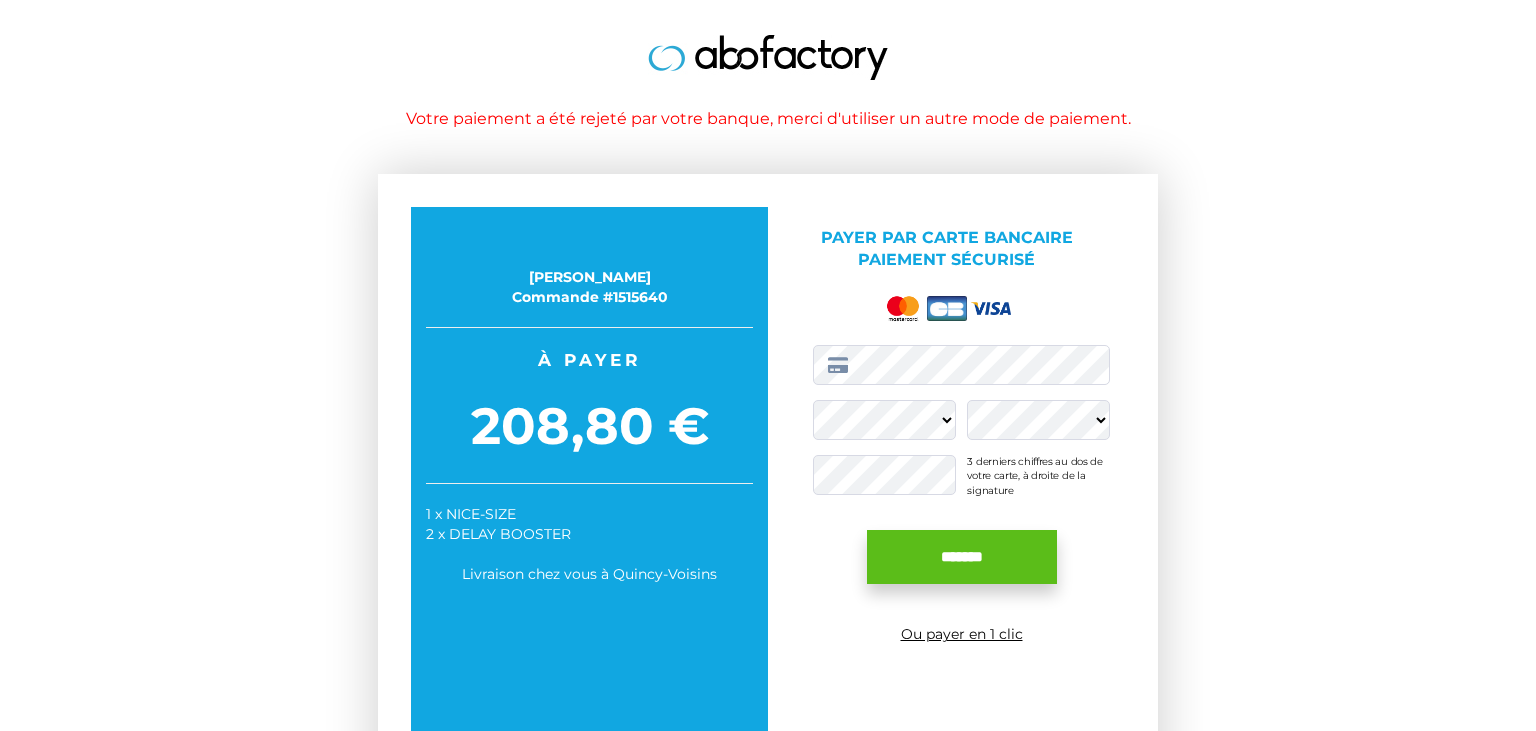 click on "*******" at bounding box center [962, 557] 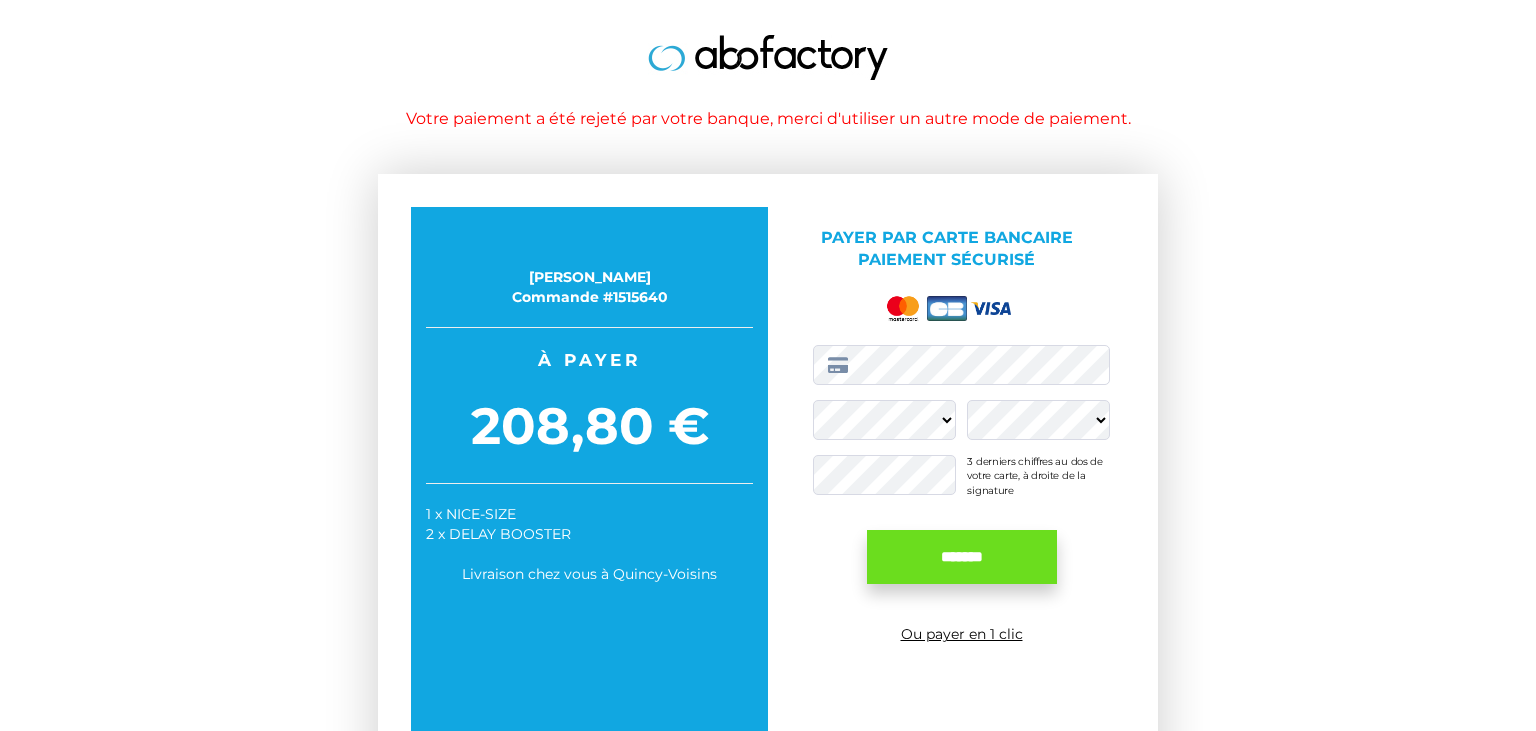 click on "*******" at bounding box center (962, 557) 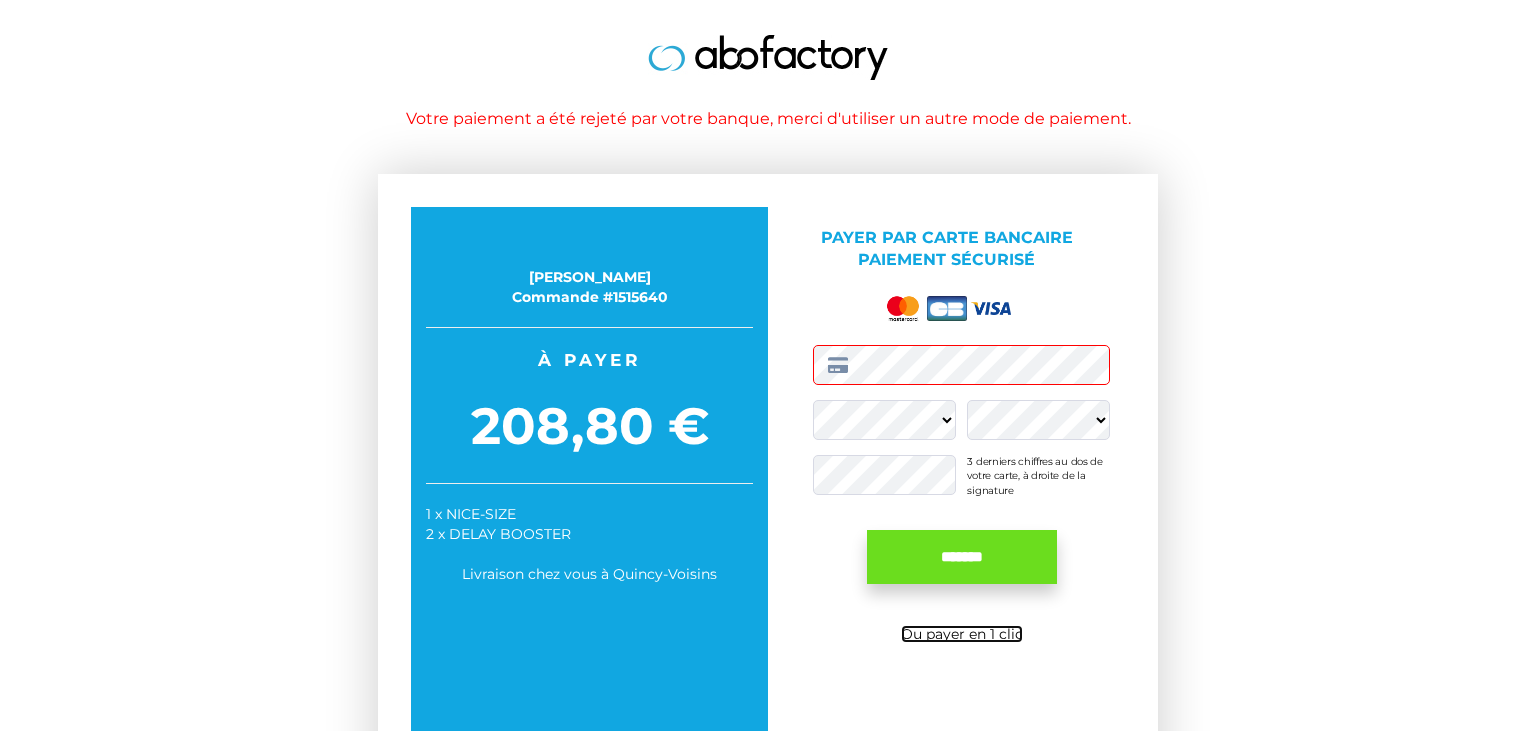 click on "Ou payer en 1 clic" at bounding box center [962, 634] 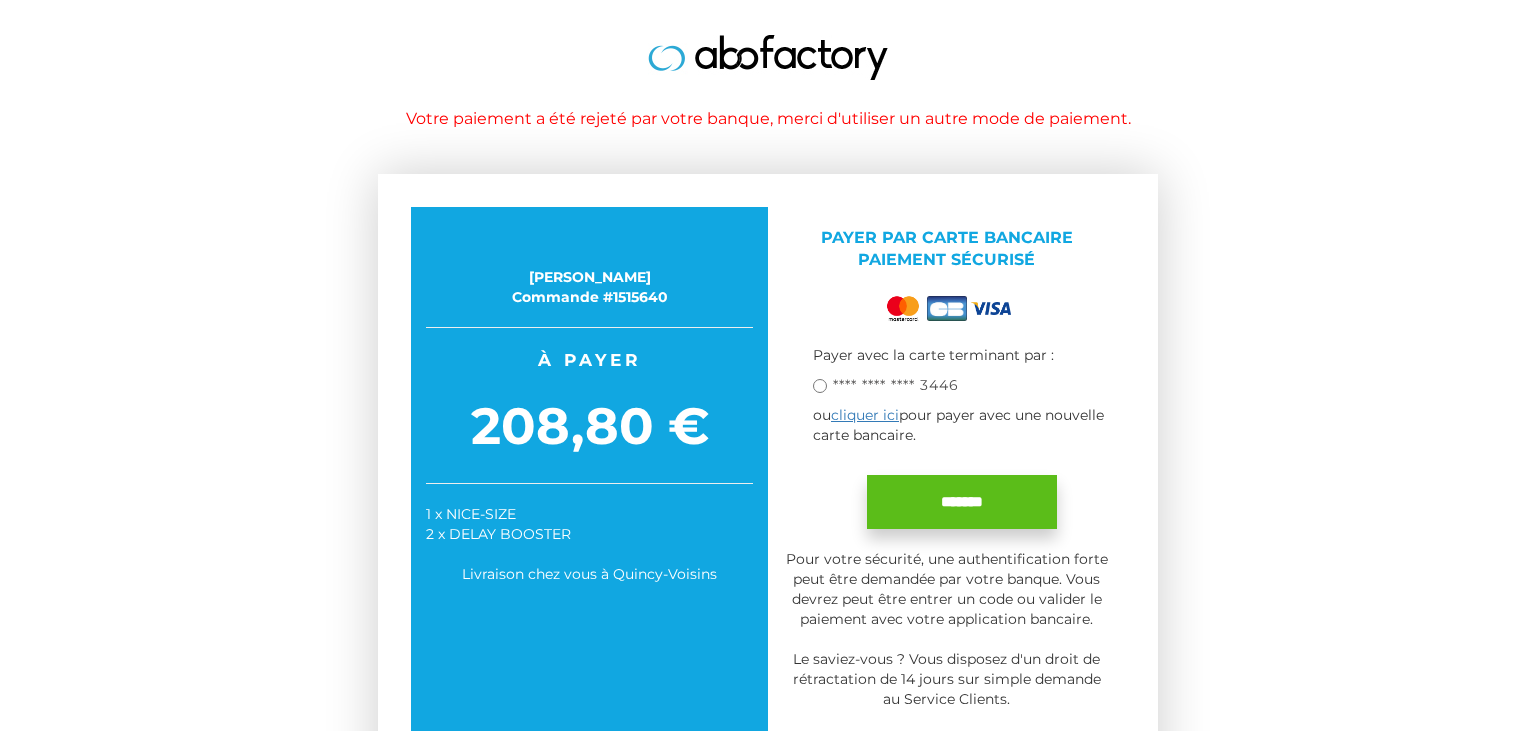 click on "*******" at bounding box center [962, 502] 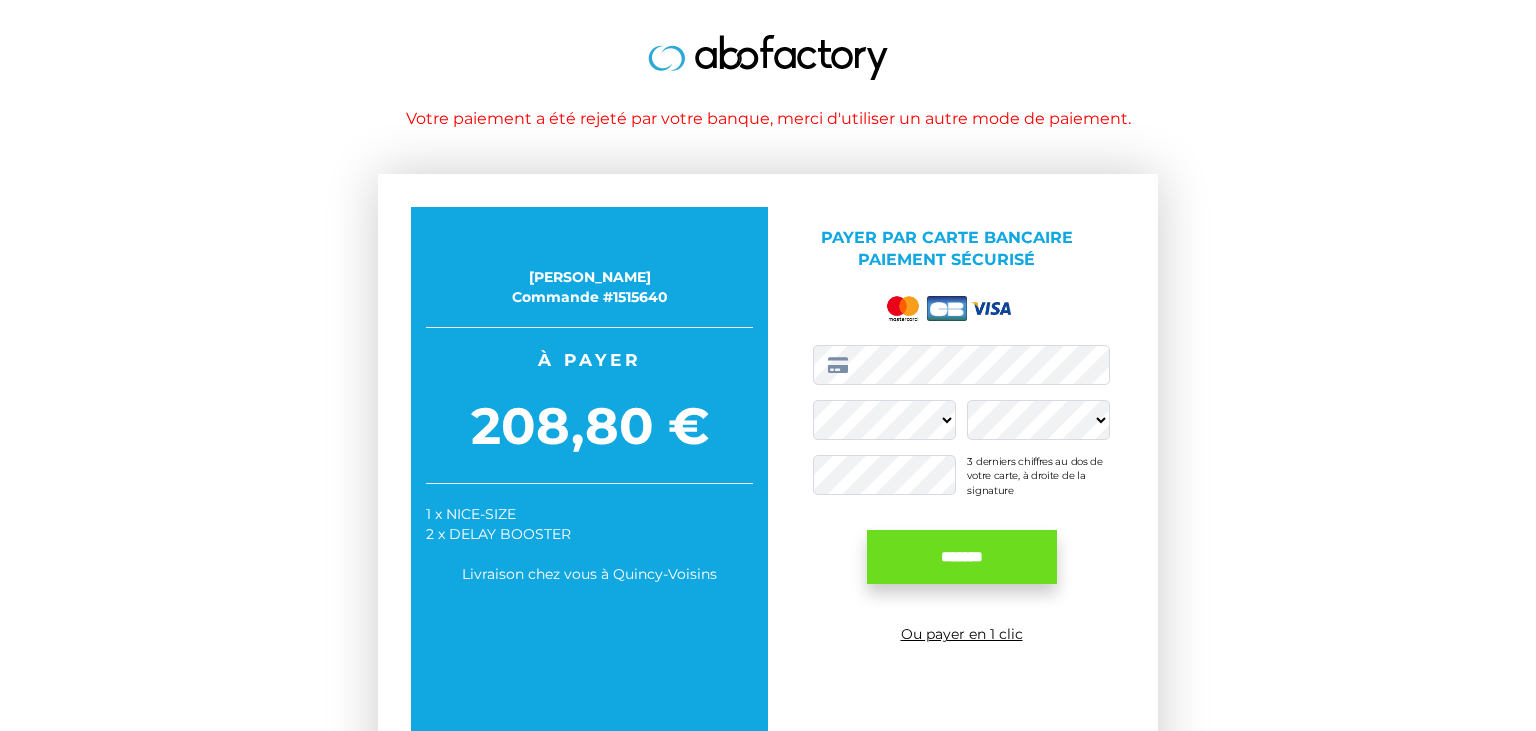 scroll, scrollTop: 0, scrollLeft: 0, axis: both 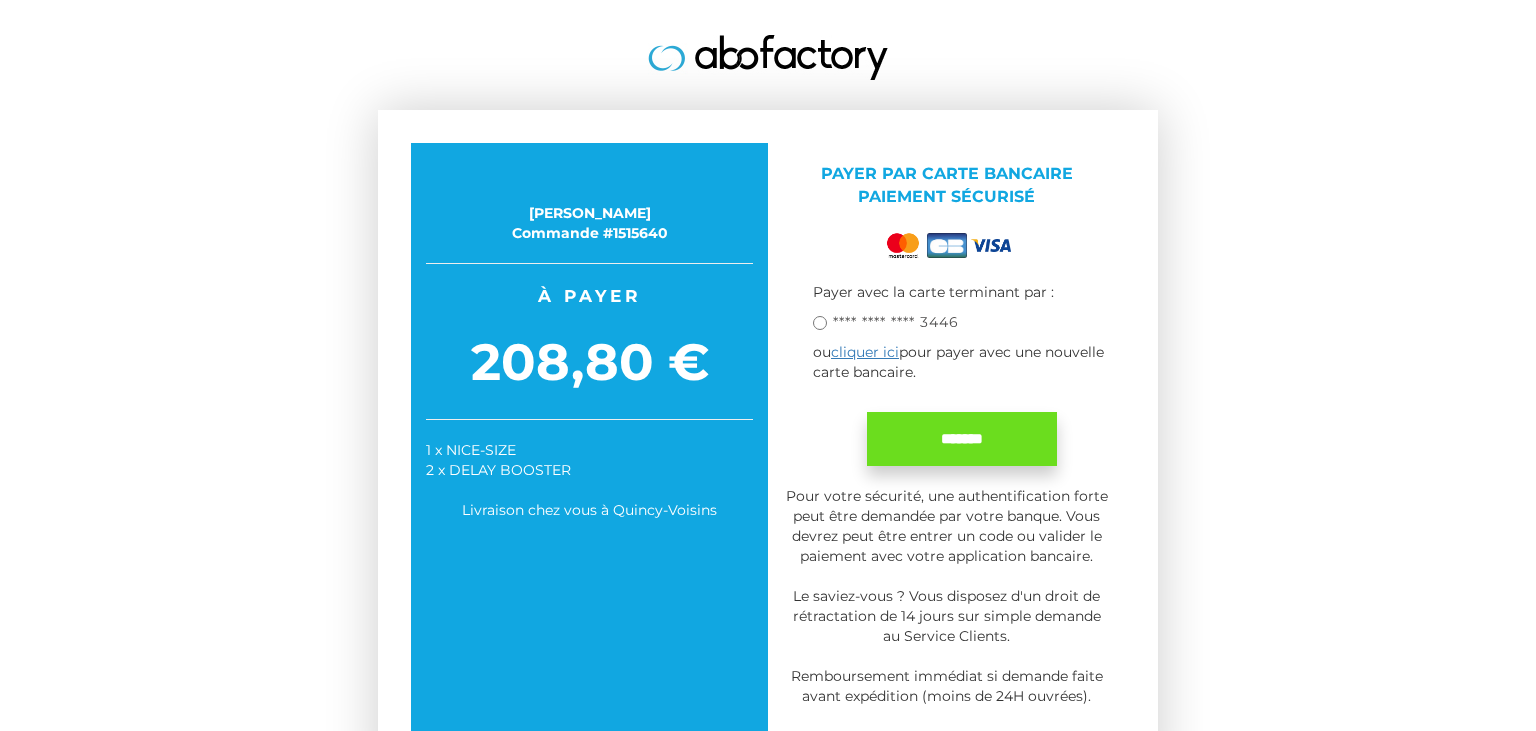 drag, startPoint x: 991, startPoint y: 239, endPoint x: 997, endPoint y: 262, distance: 23.769728 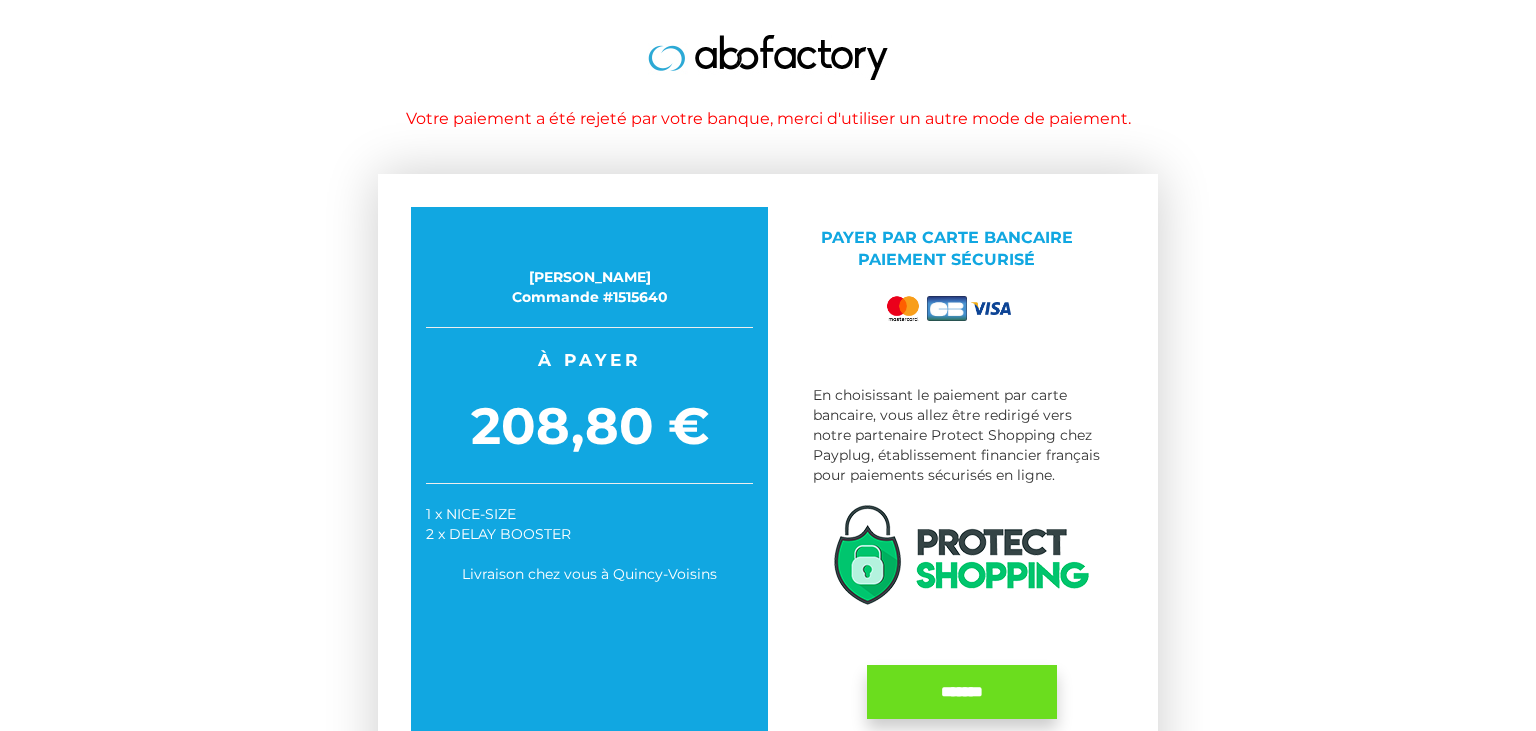 scroll, scrollTop: 0, scrollLeft: 0, axis: both 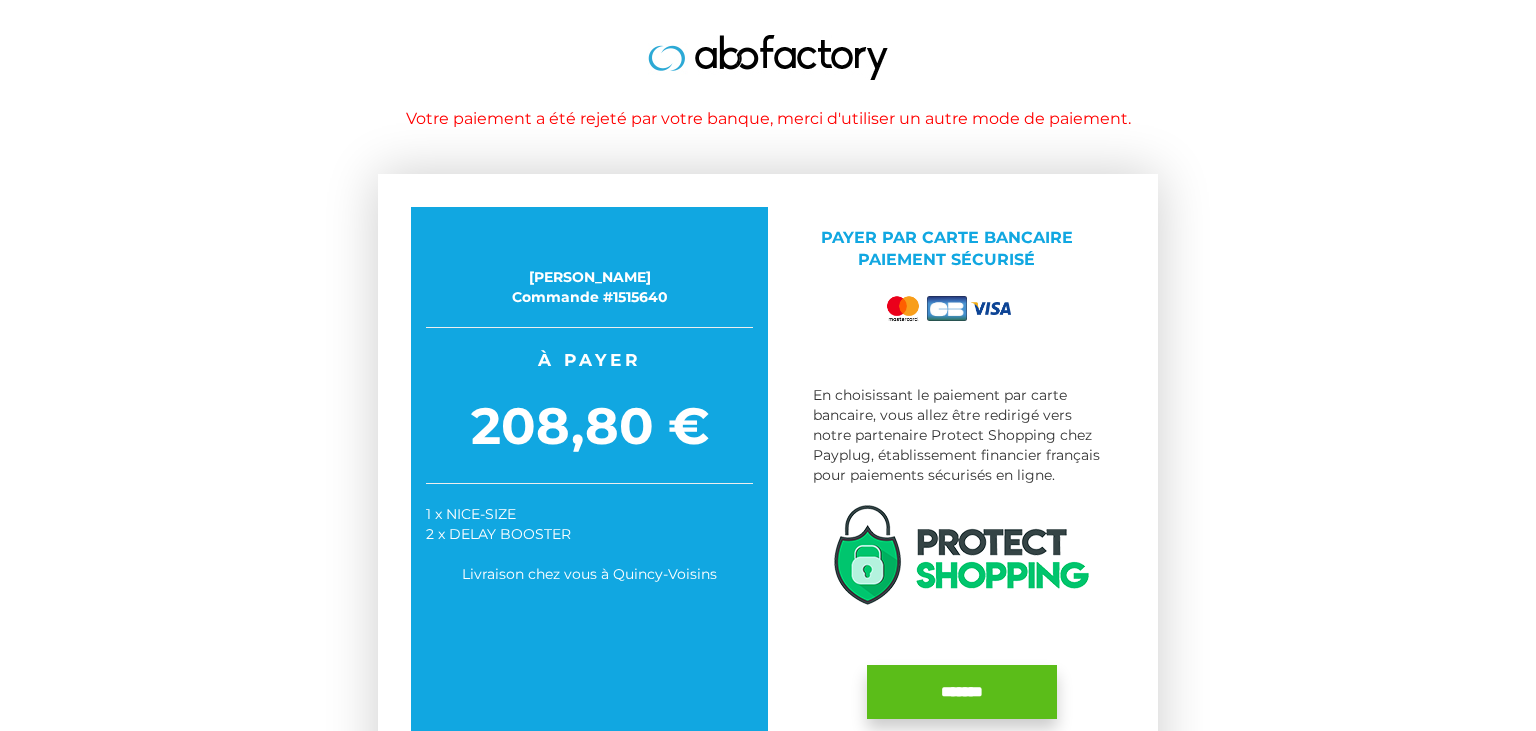 click on "*******" at bounding box center (962, 692) 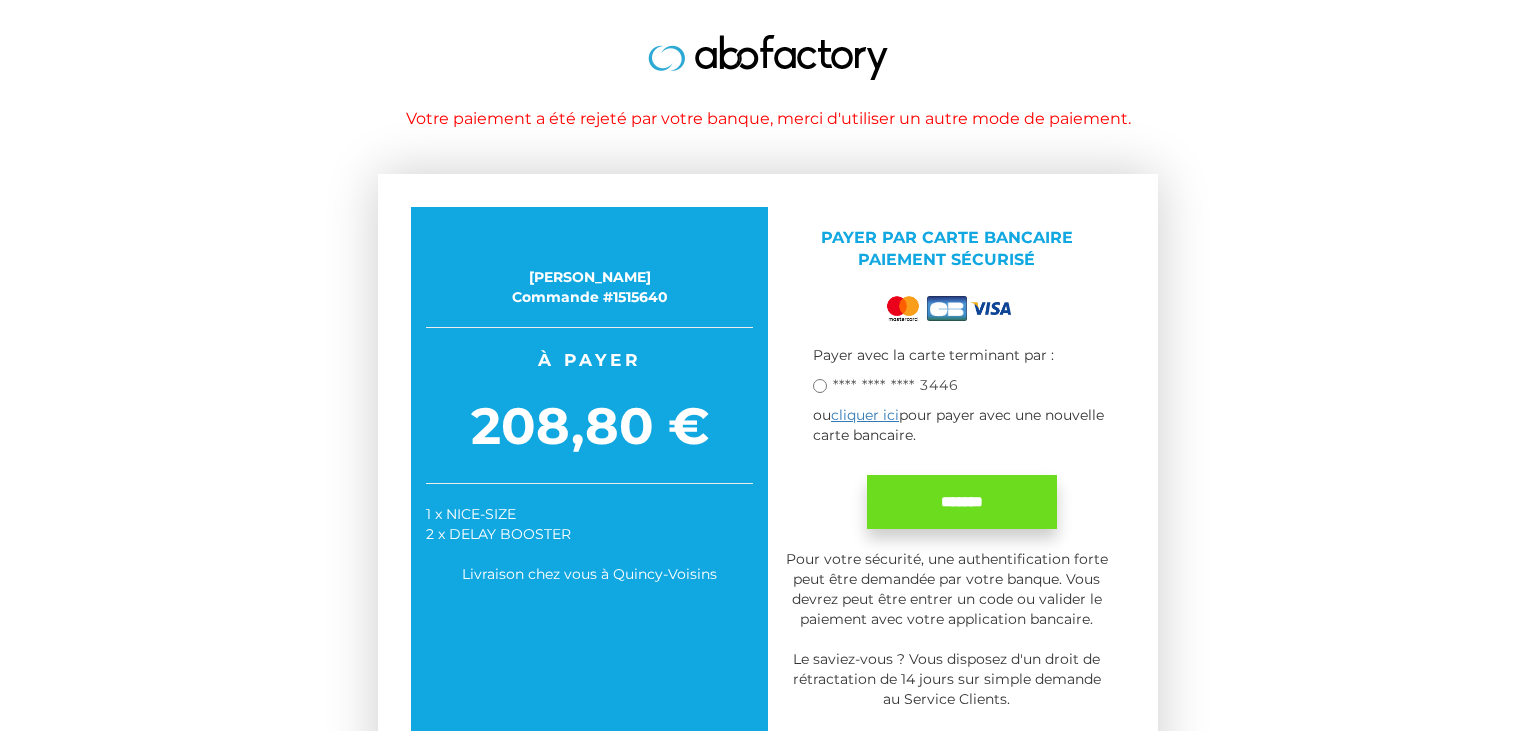 scroll, scrollTop: 0, scrollLeft: 0, axis: both 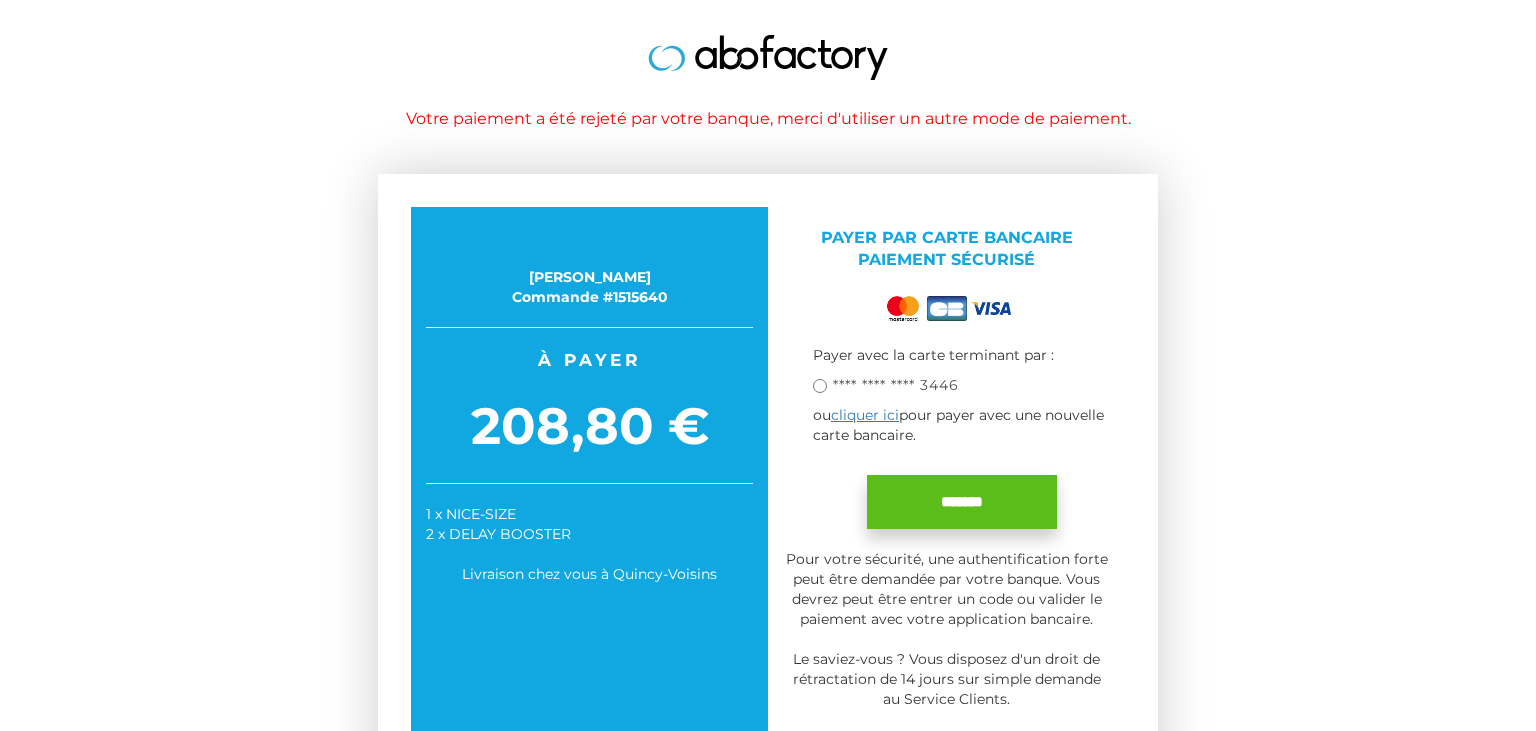click on "*******" at bounding box center (962, 502) 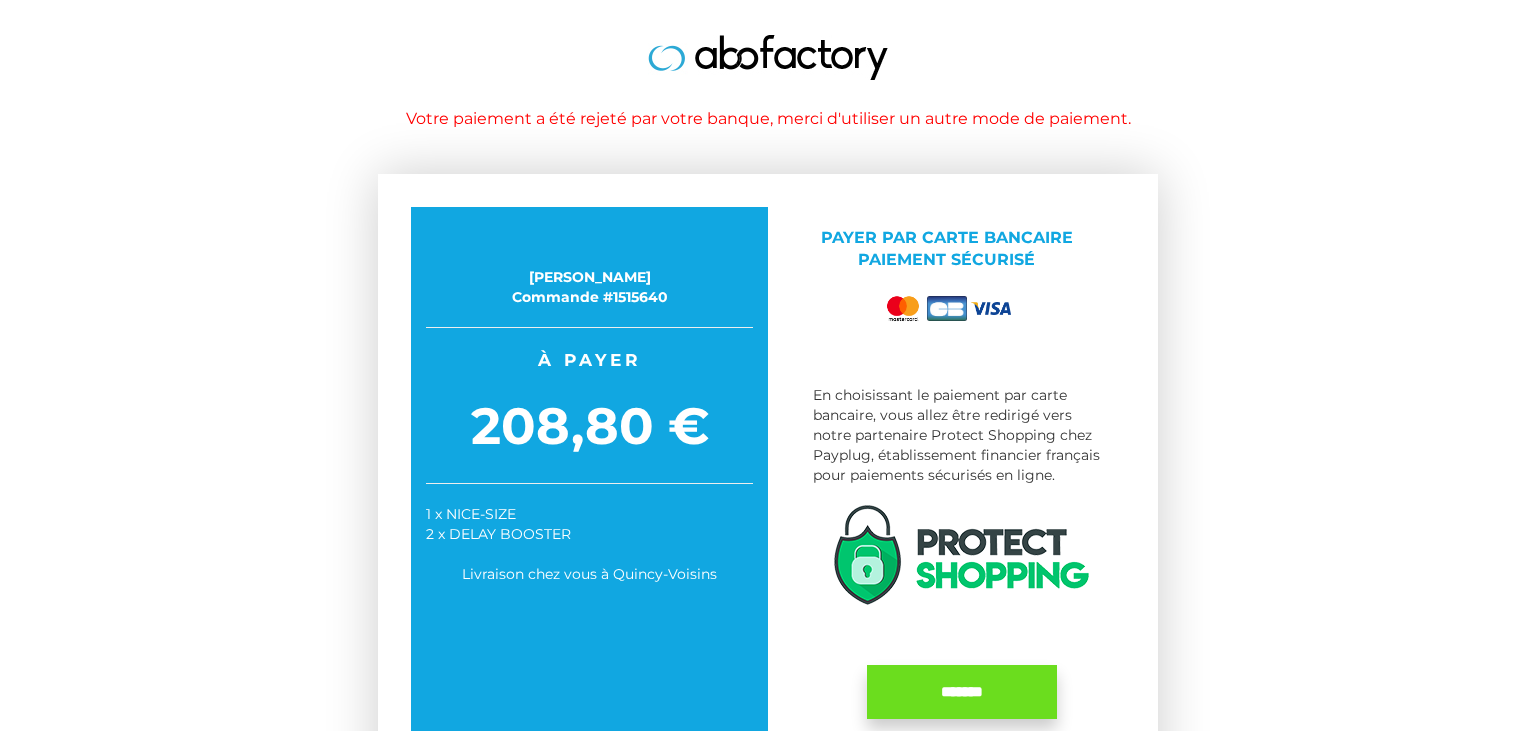 scroll, scrollTop: 0, scrollLeft: 0, axis: both 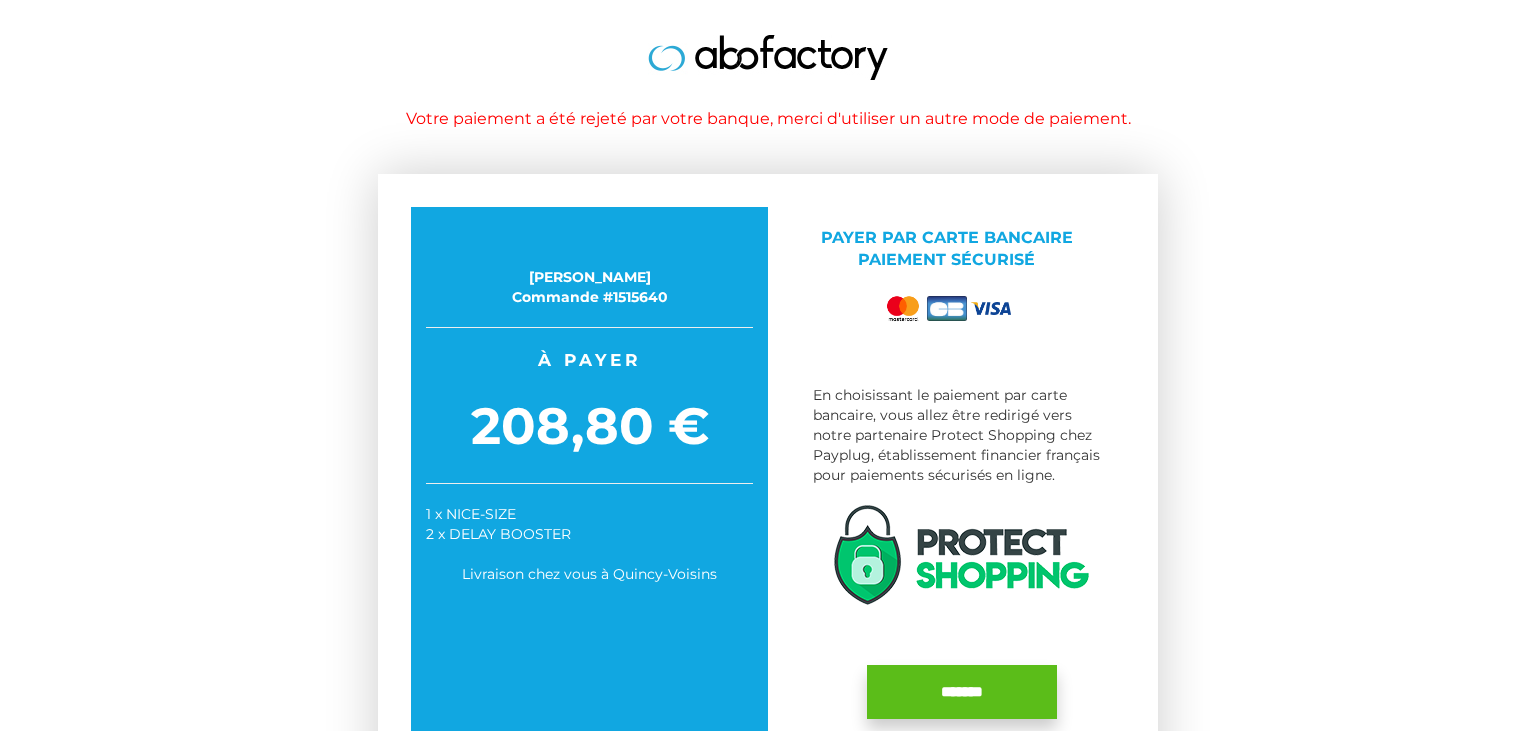 click on "*******" at bounding box center [962, 692] 